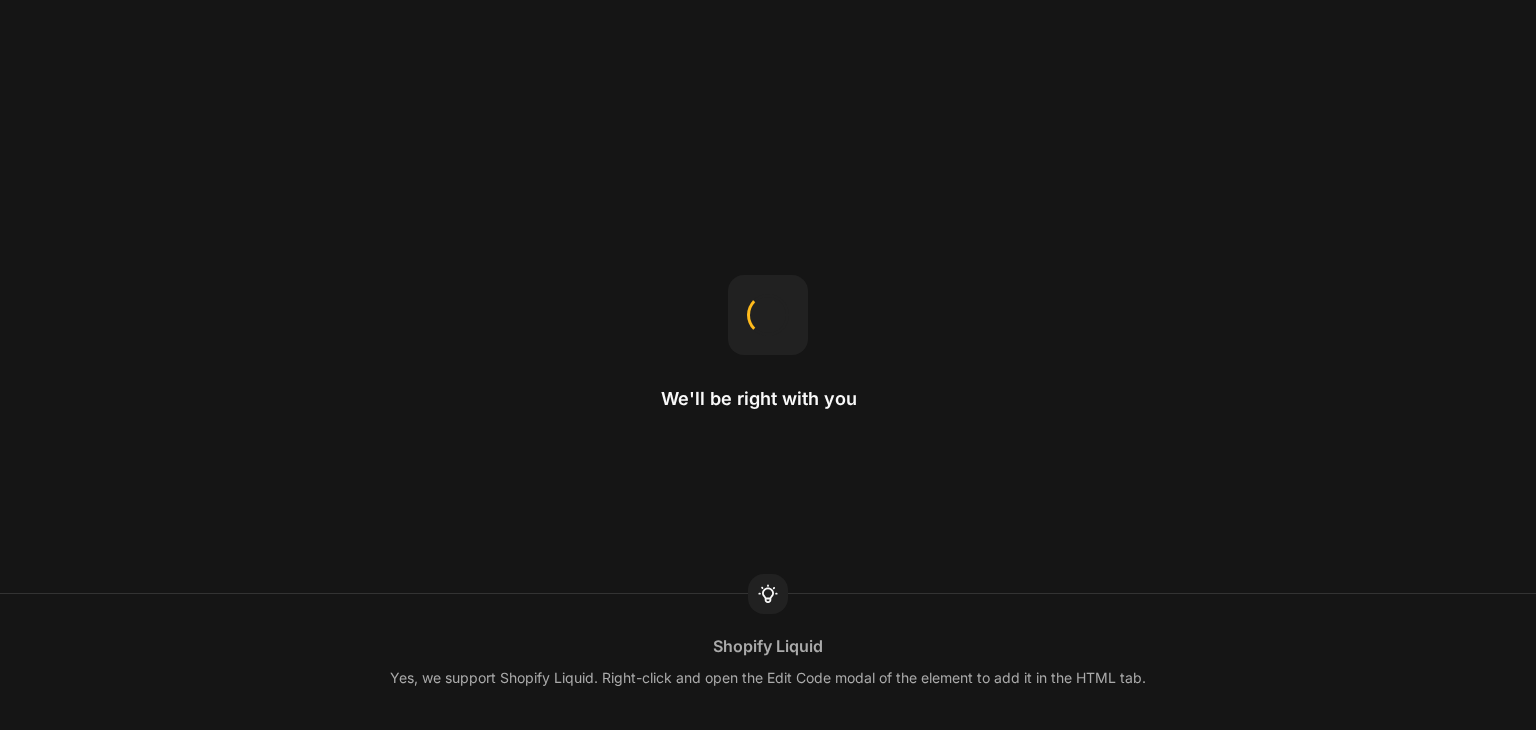 scroll, scrollTop: 0, scrollLeft: 0, axis: both 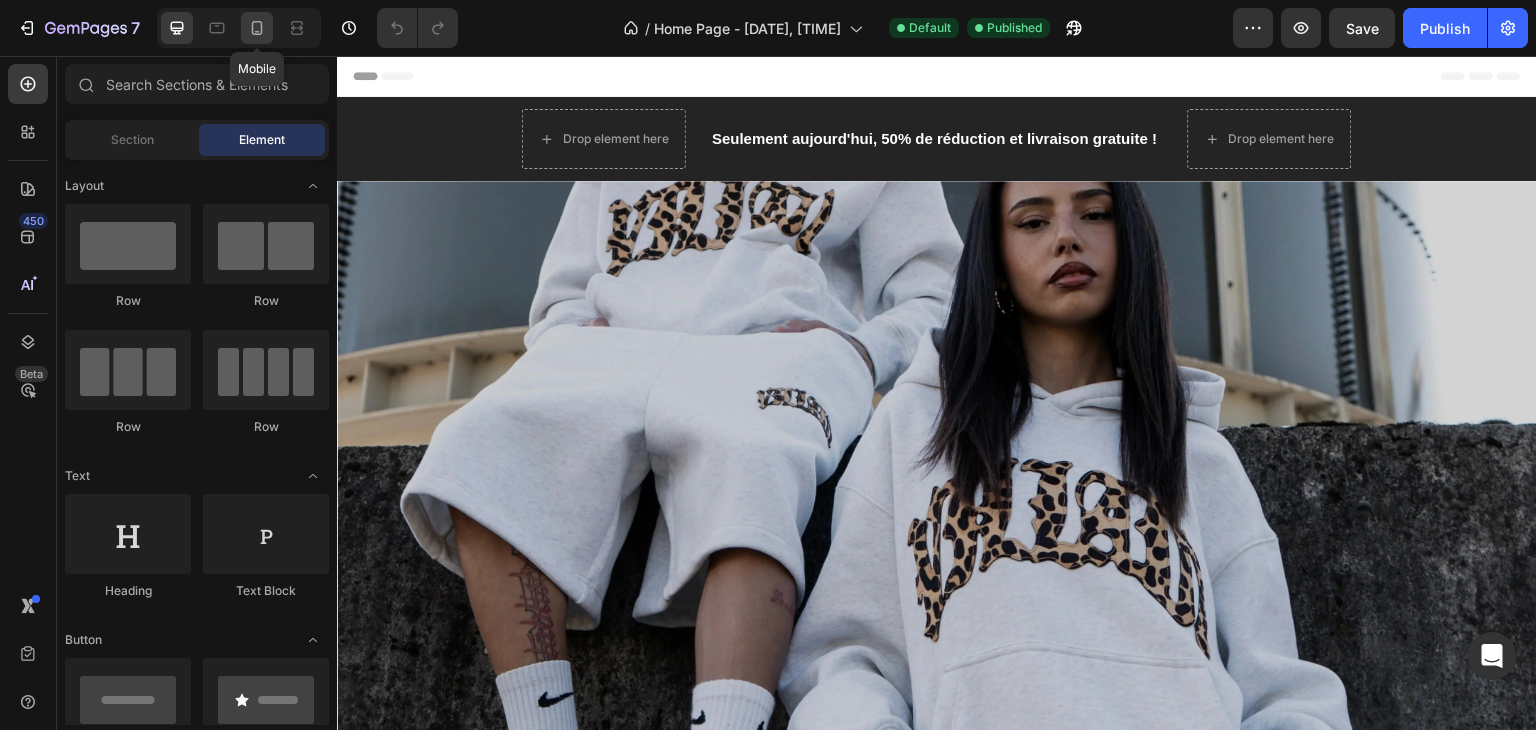 click 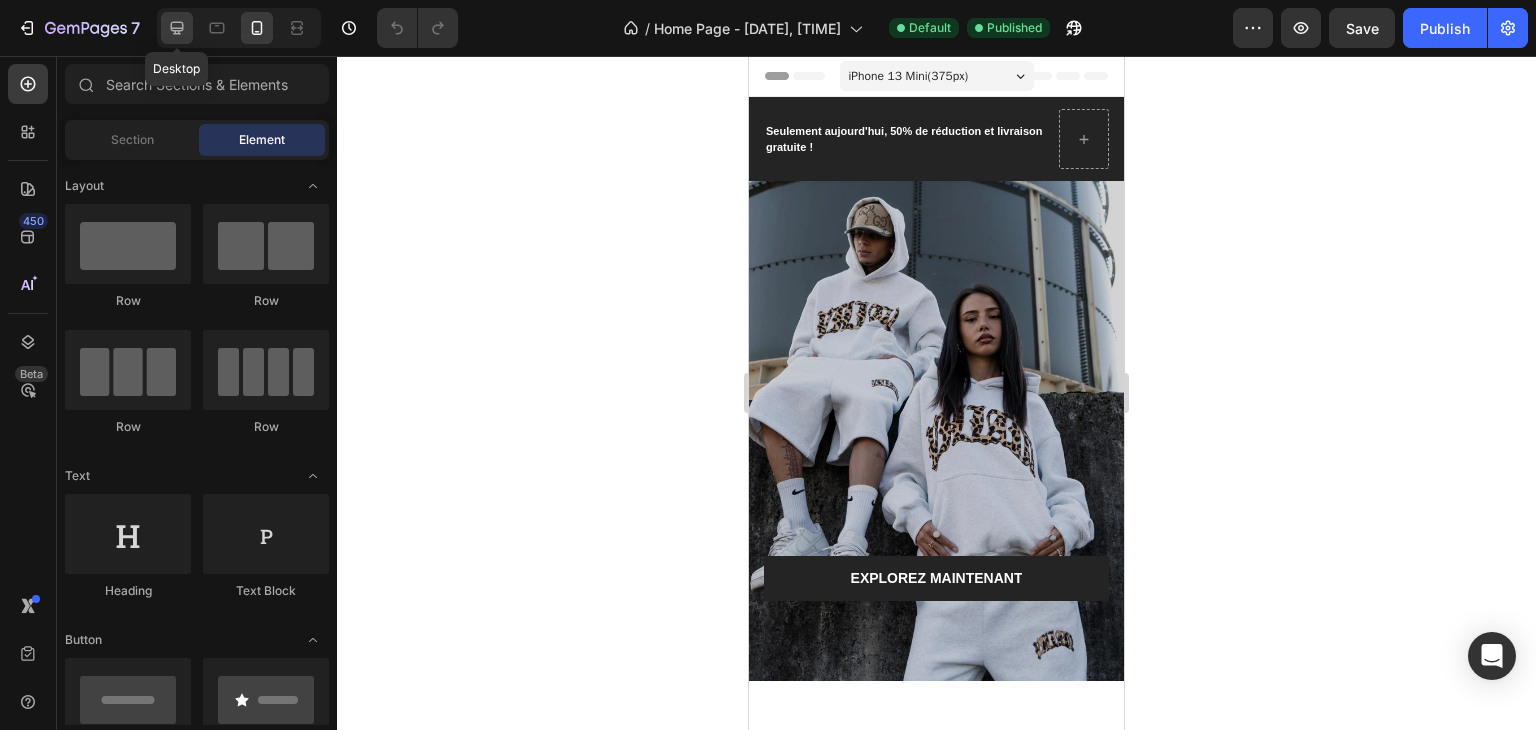 click 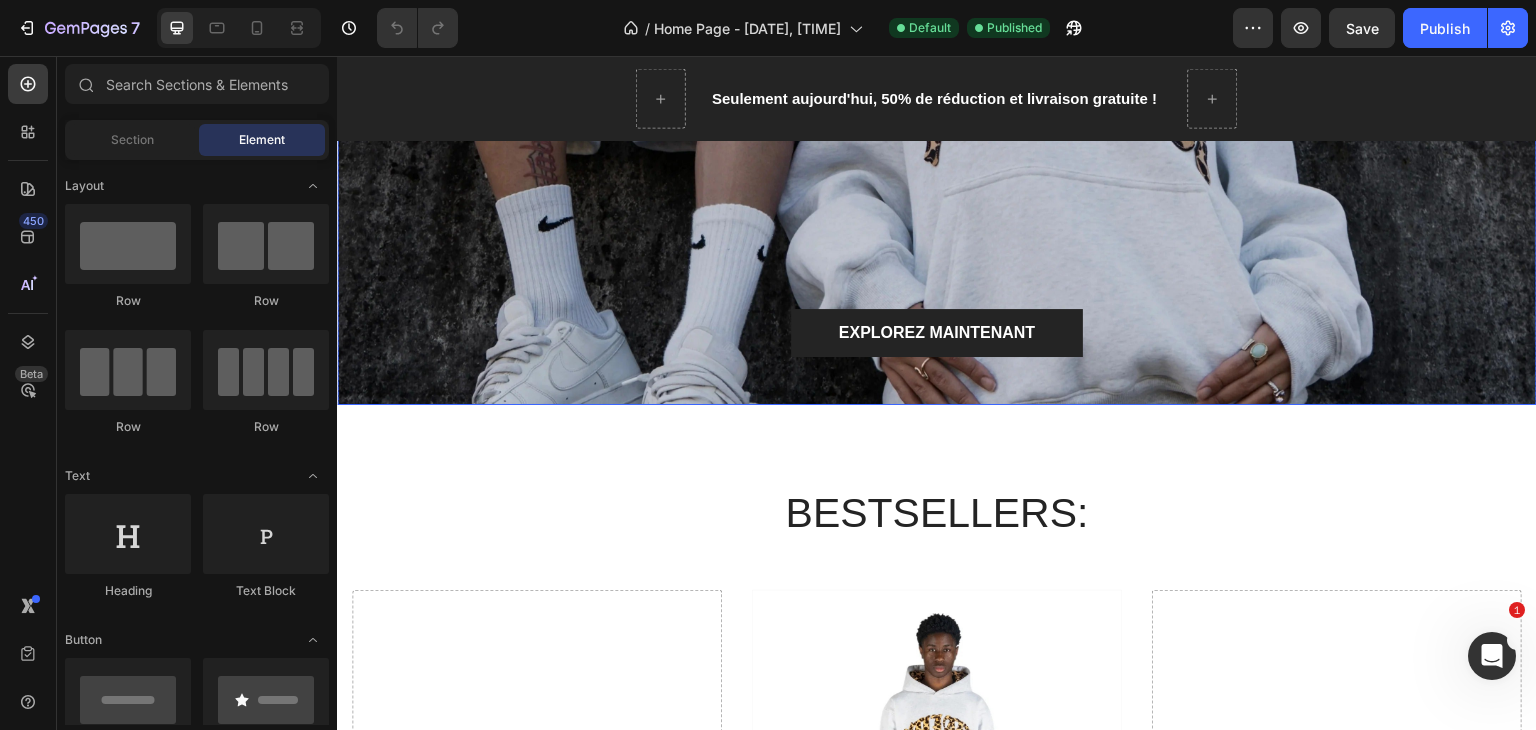 scroll, scrollTop: 808, scrollLeft: 0, axis: vertical 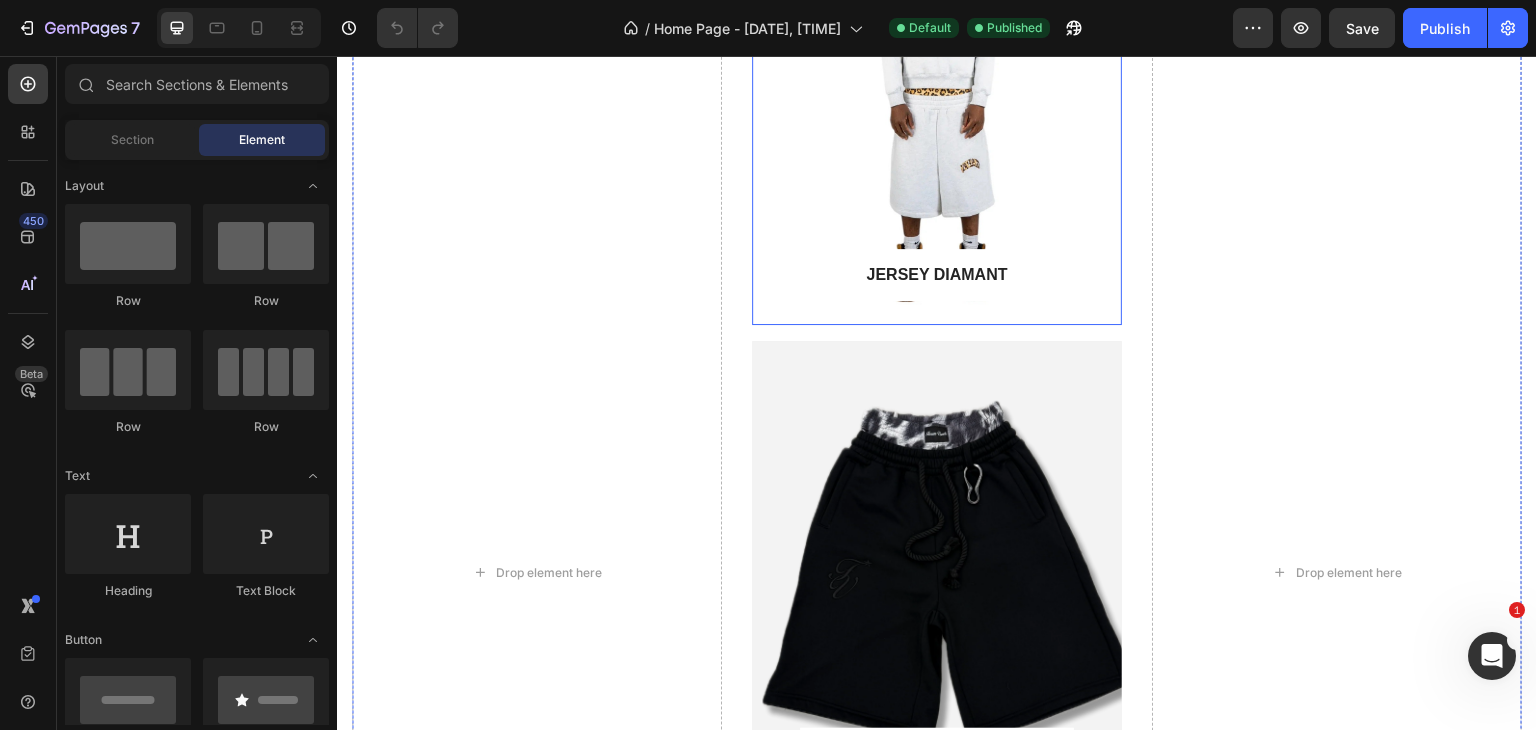 click at bounding box center (937, 93) 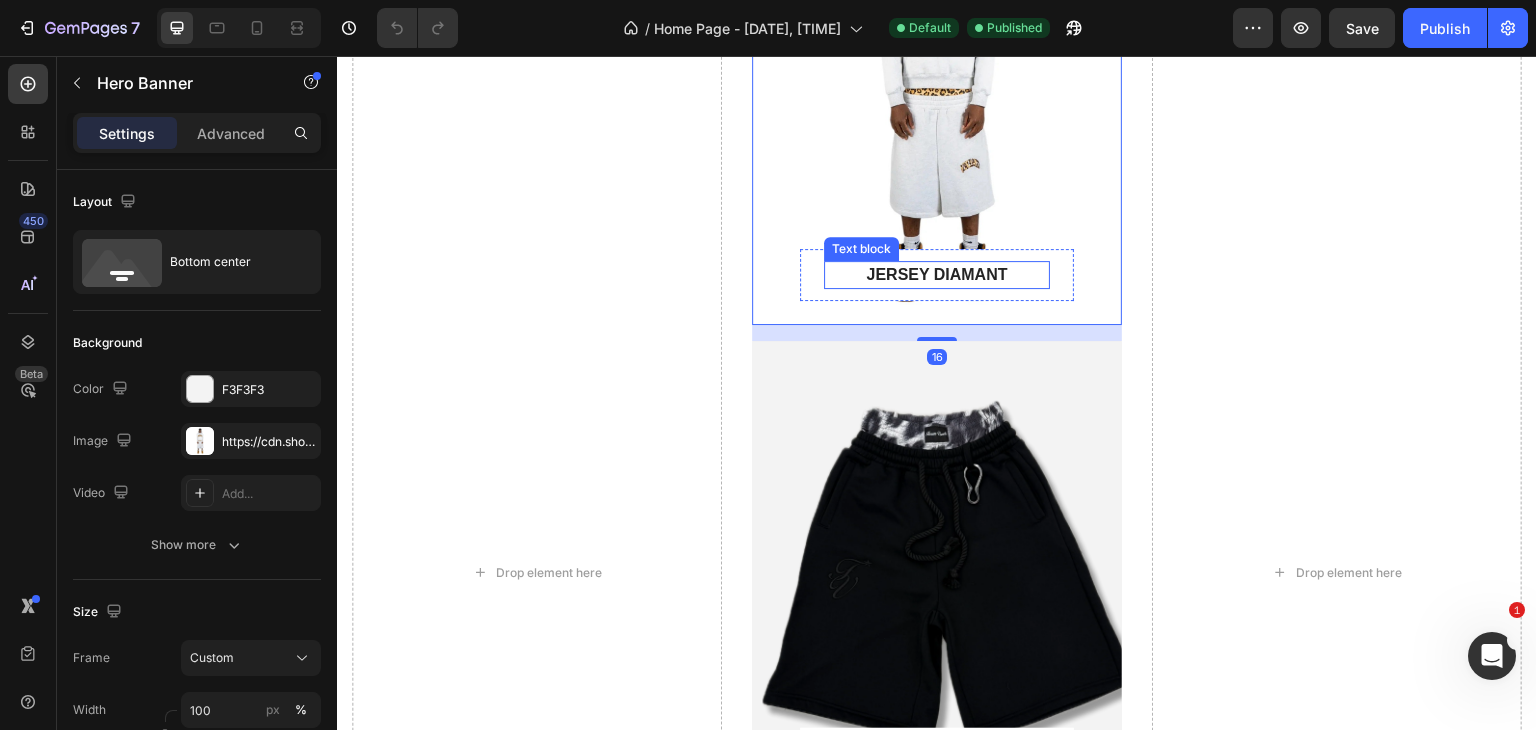 click on "JERSEY DIAMANT" at bounding box center (937, 275) 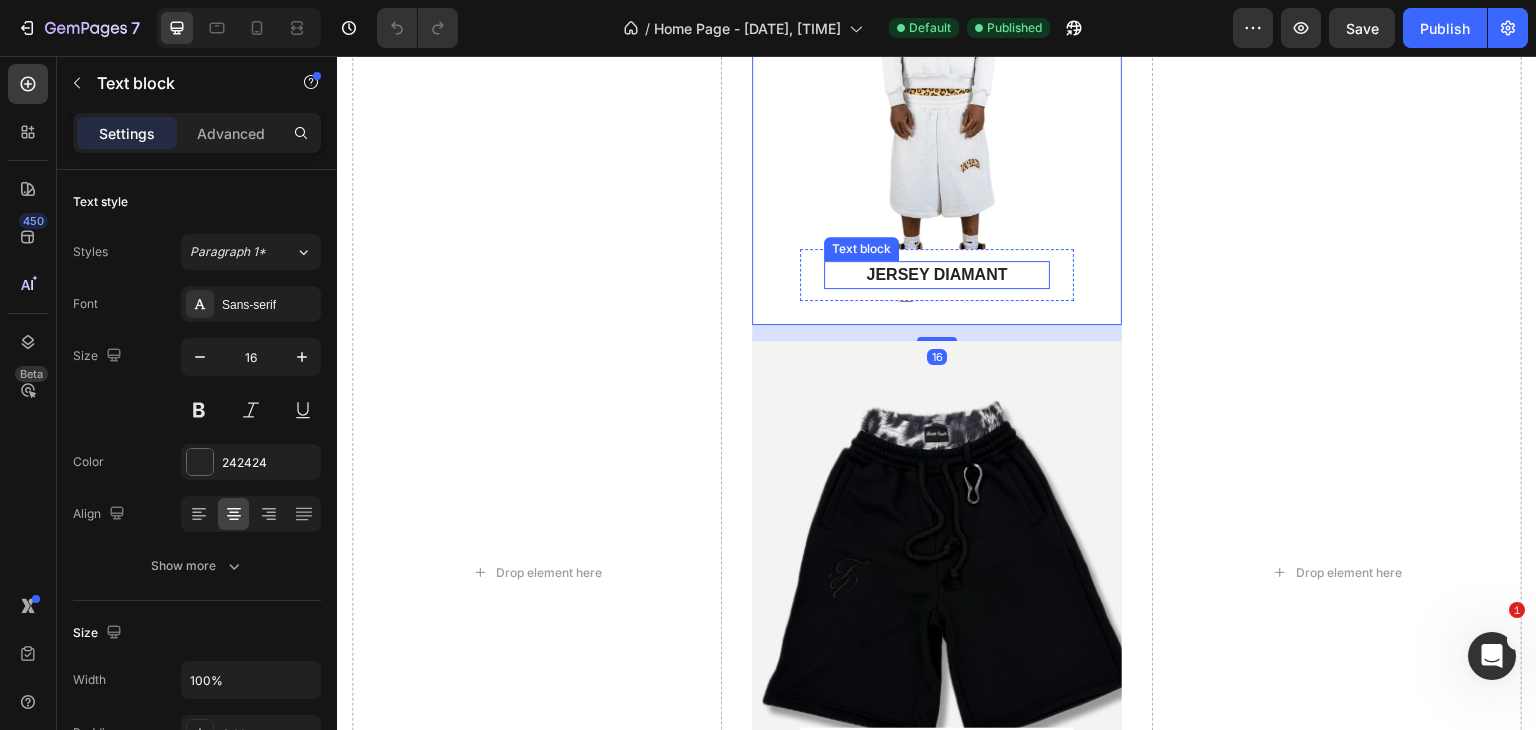 click on "JERSEY DIAMANT" at bounding box center [937, 275] 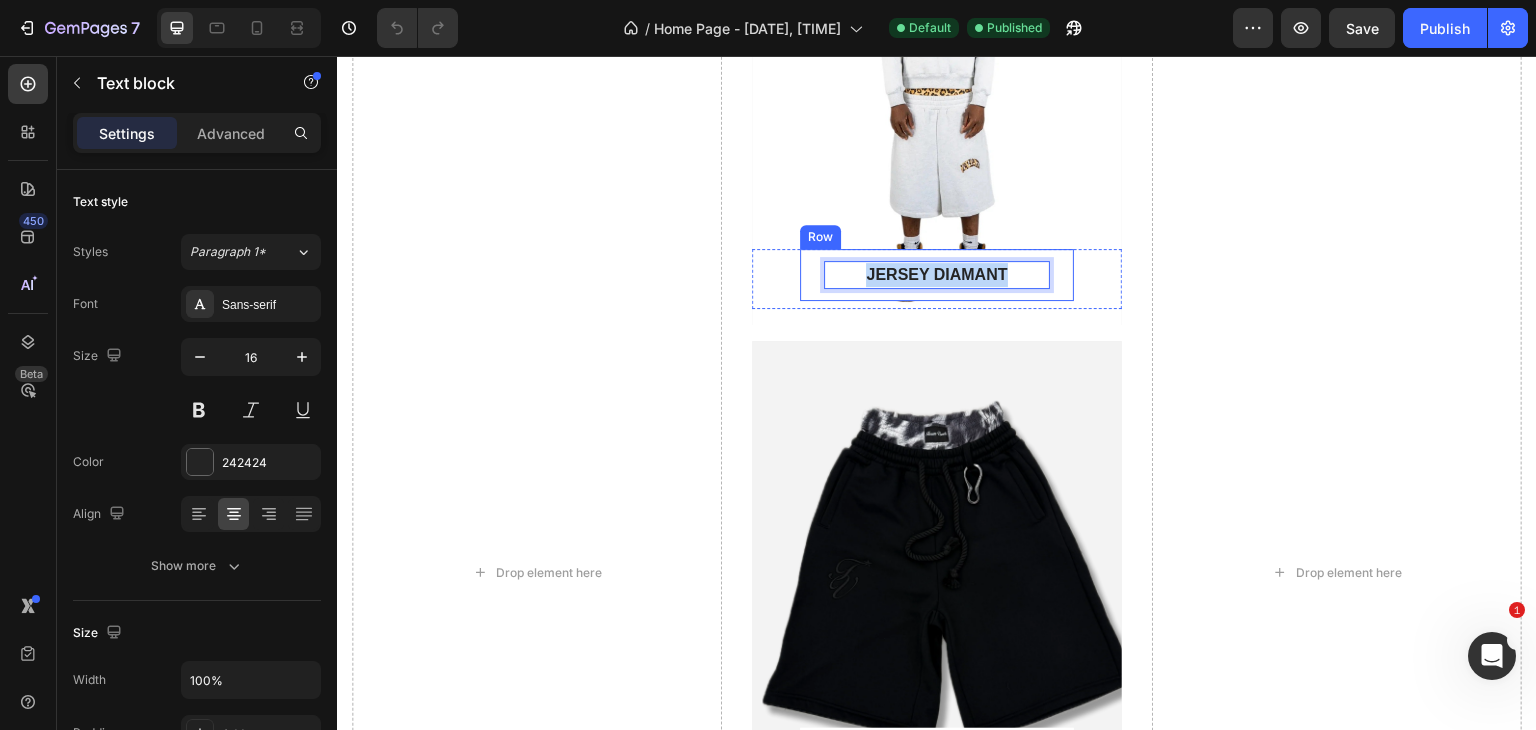drag, startPoint x: 862, startPoint y: 272, endPoint x: 998, endPoint y: 254, distance: 137.186 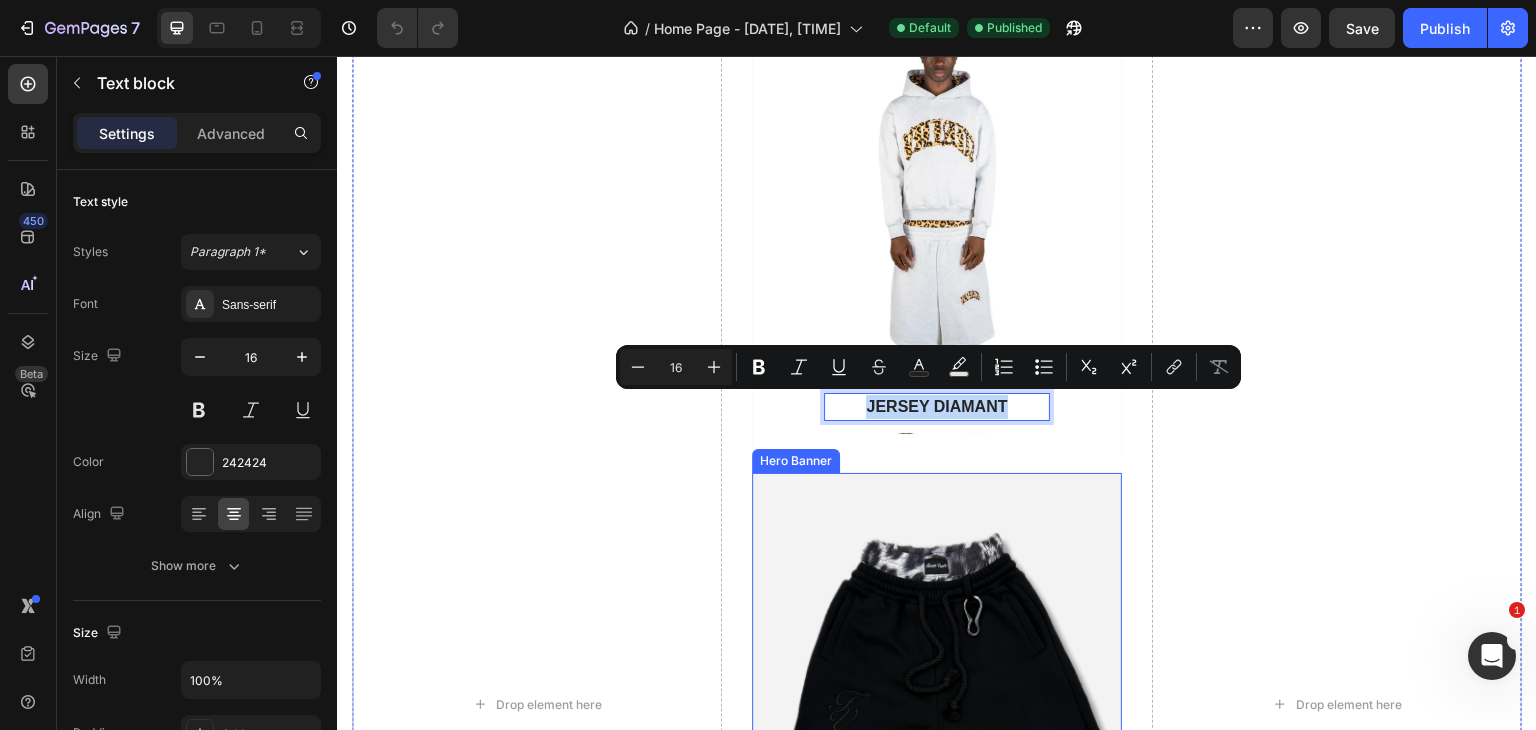 scroll, scrollTop: 1068, scrollLeft: 0, axis: vertical 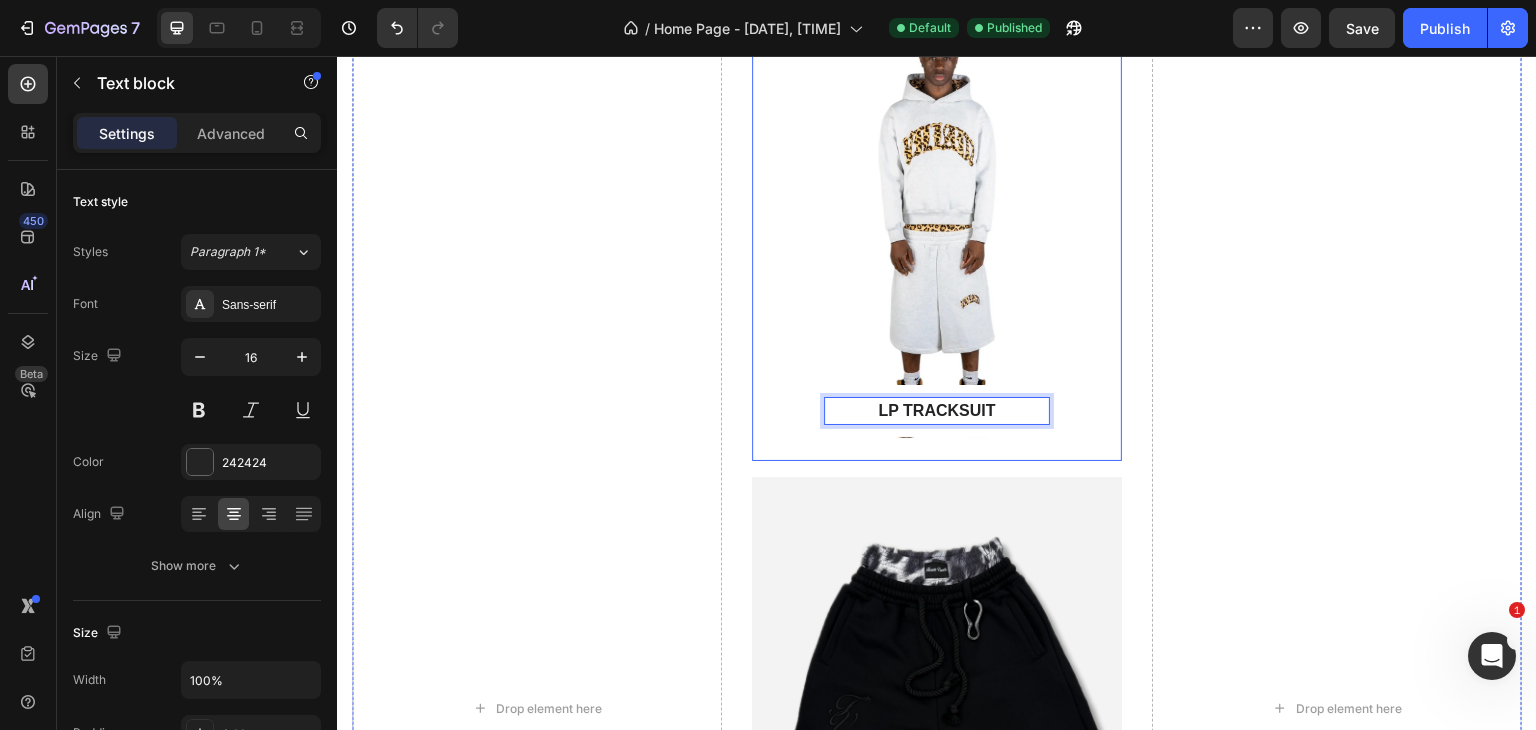 click at bounding box center (937, 229) 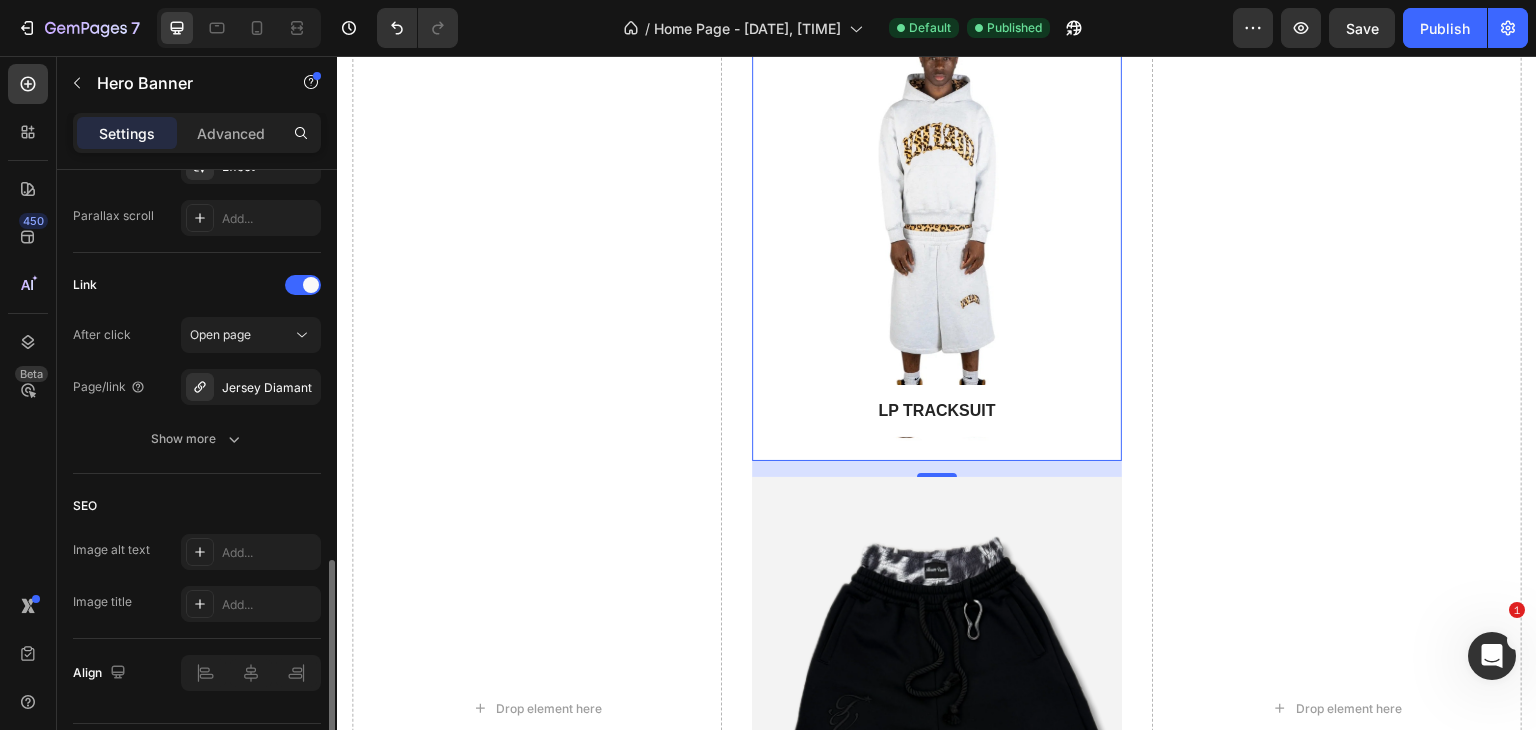 scroll, scrollTop: 1146, scrollLeft: 0, axis: vertical 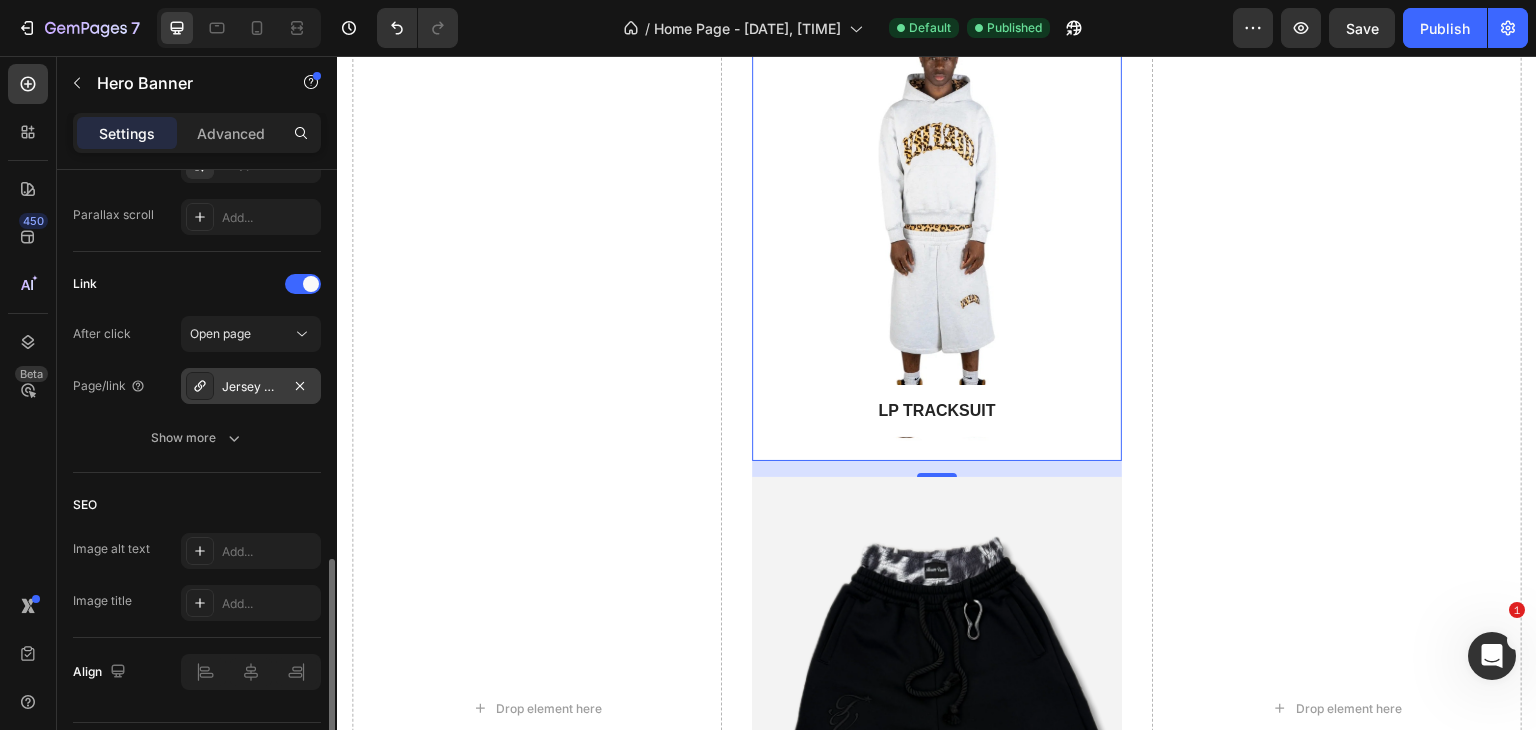 click on "Jersey Diamant" at bounding box center [251, 387] 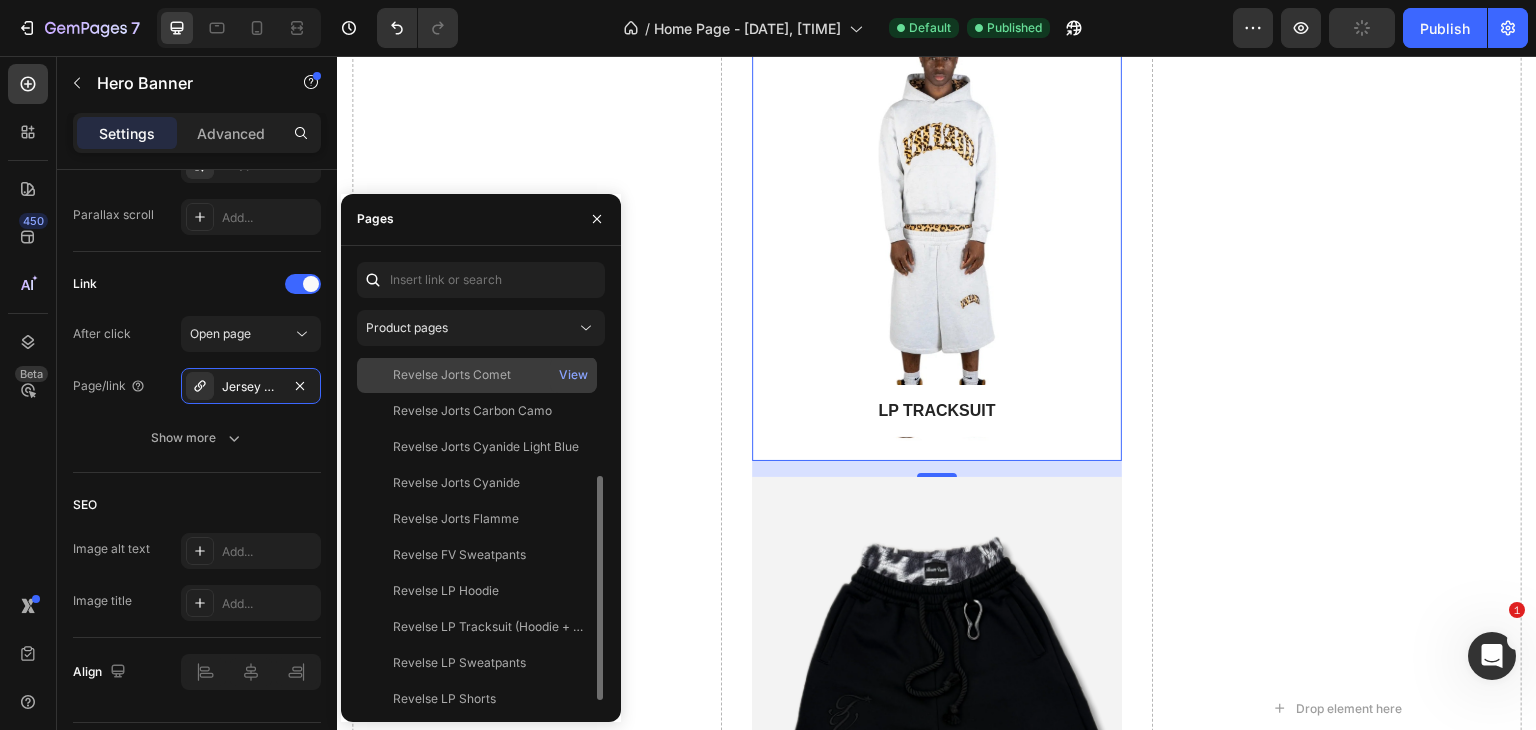 scroll, scrollTop: 182, scrollLeft: 0, axis: vertical 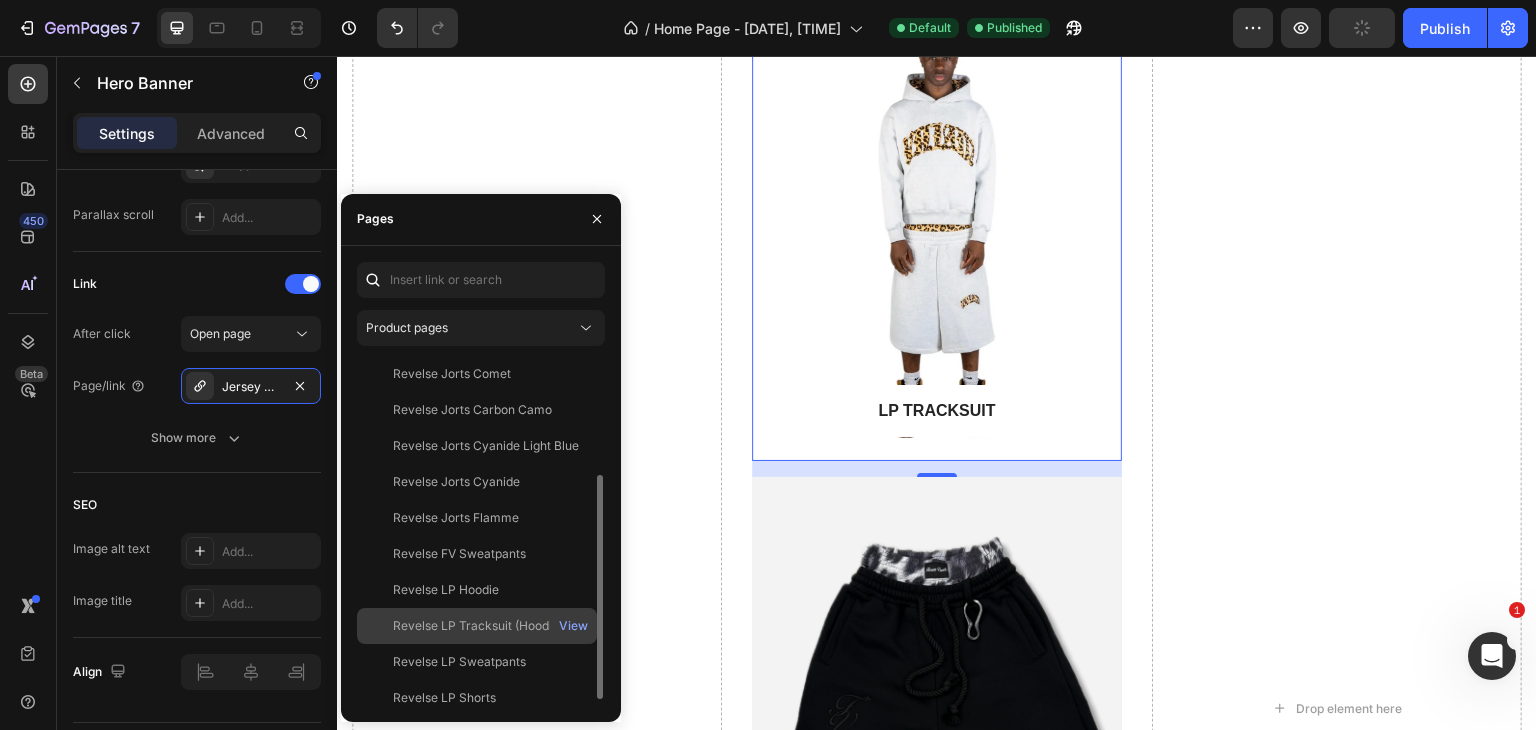 click on "Revelse LP Tracksuit (Hoodie + Shorts)" 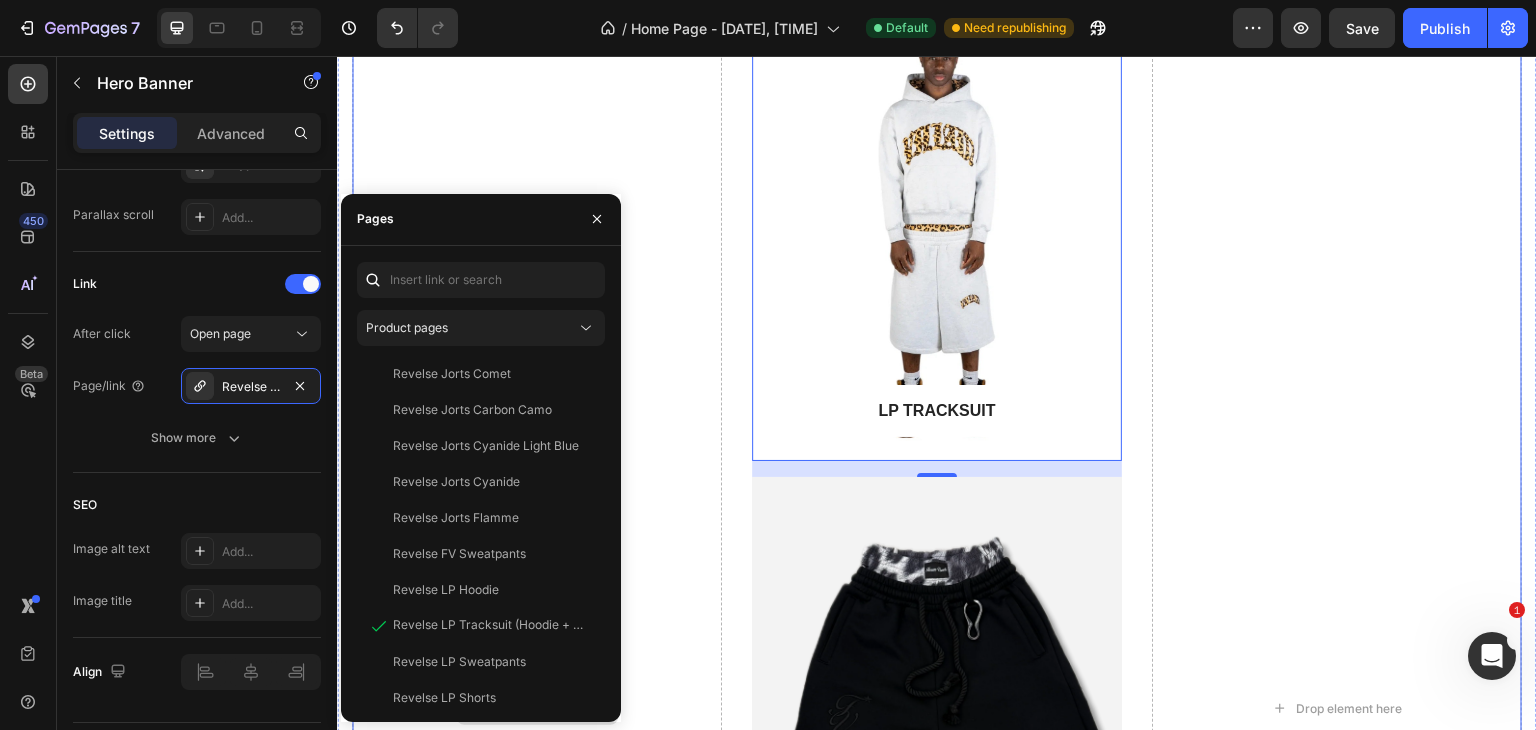 click on "Drop element here" at bounding box center [537, 708] 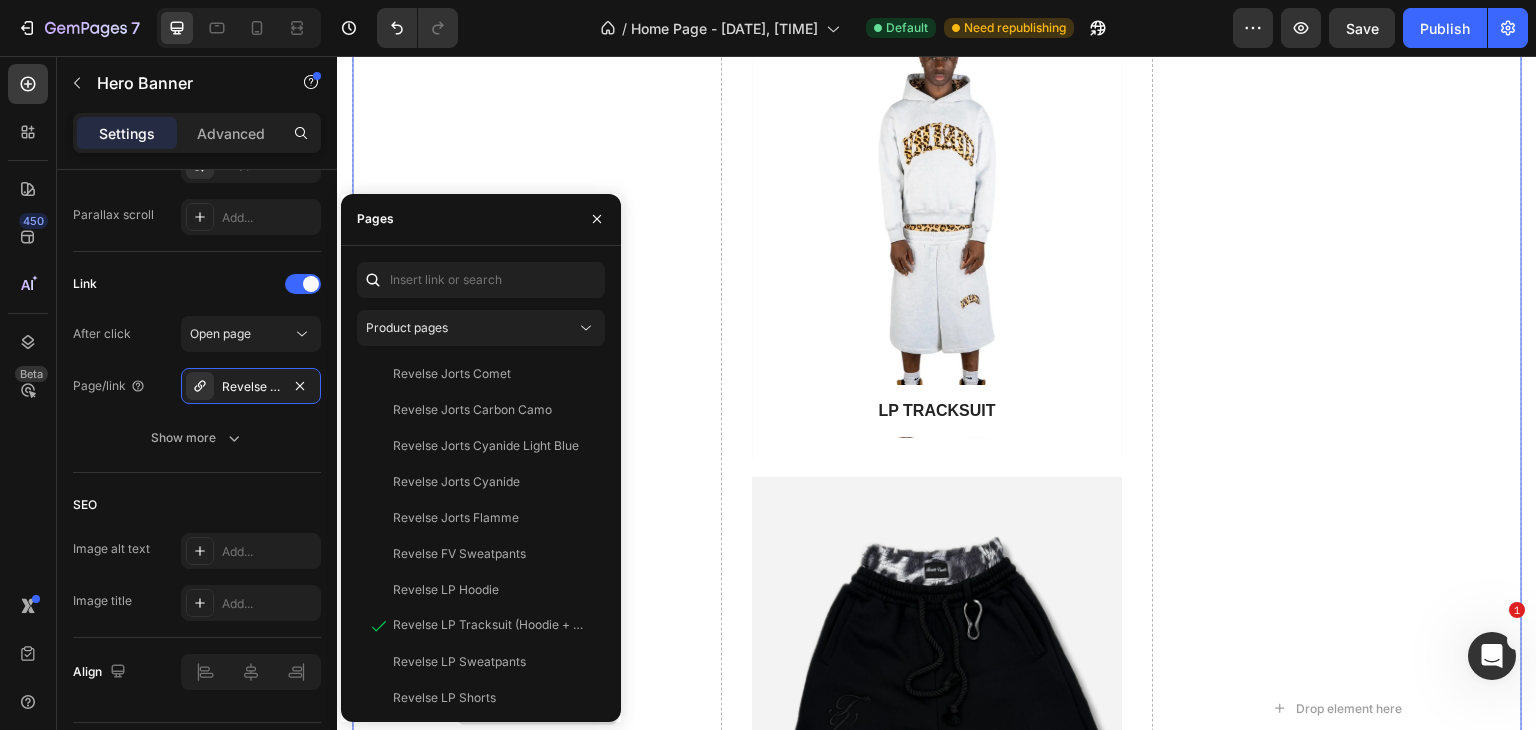 scroll, scrollTop: 0, scrollLeft: 0, axis: both 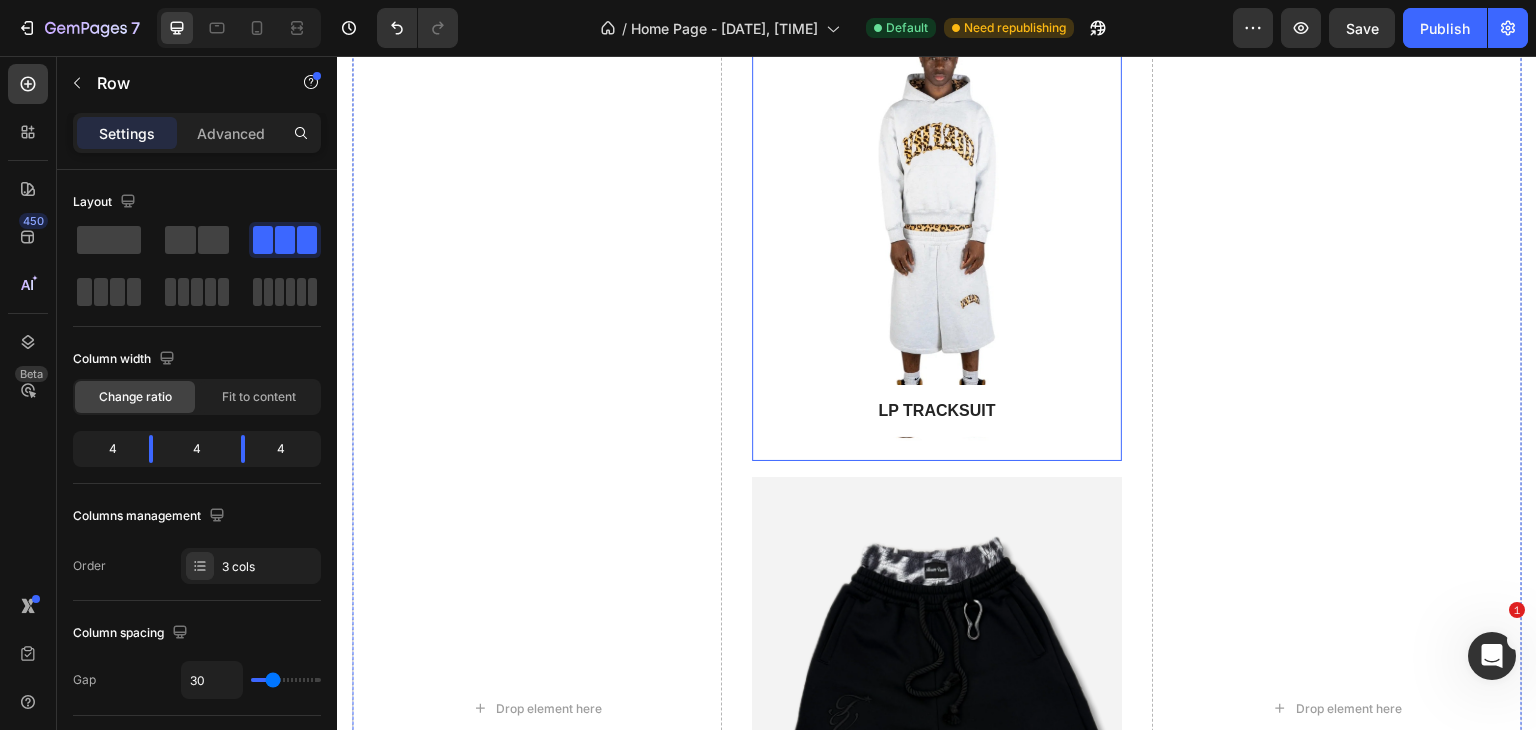 click at bounding box center [937, 229] 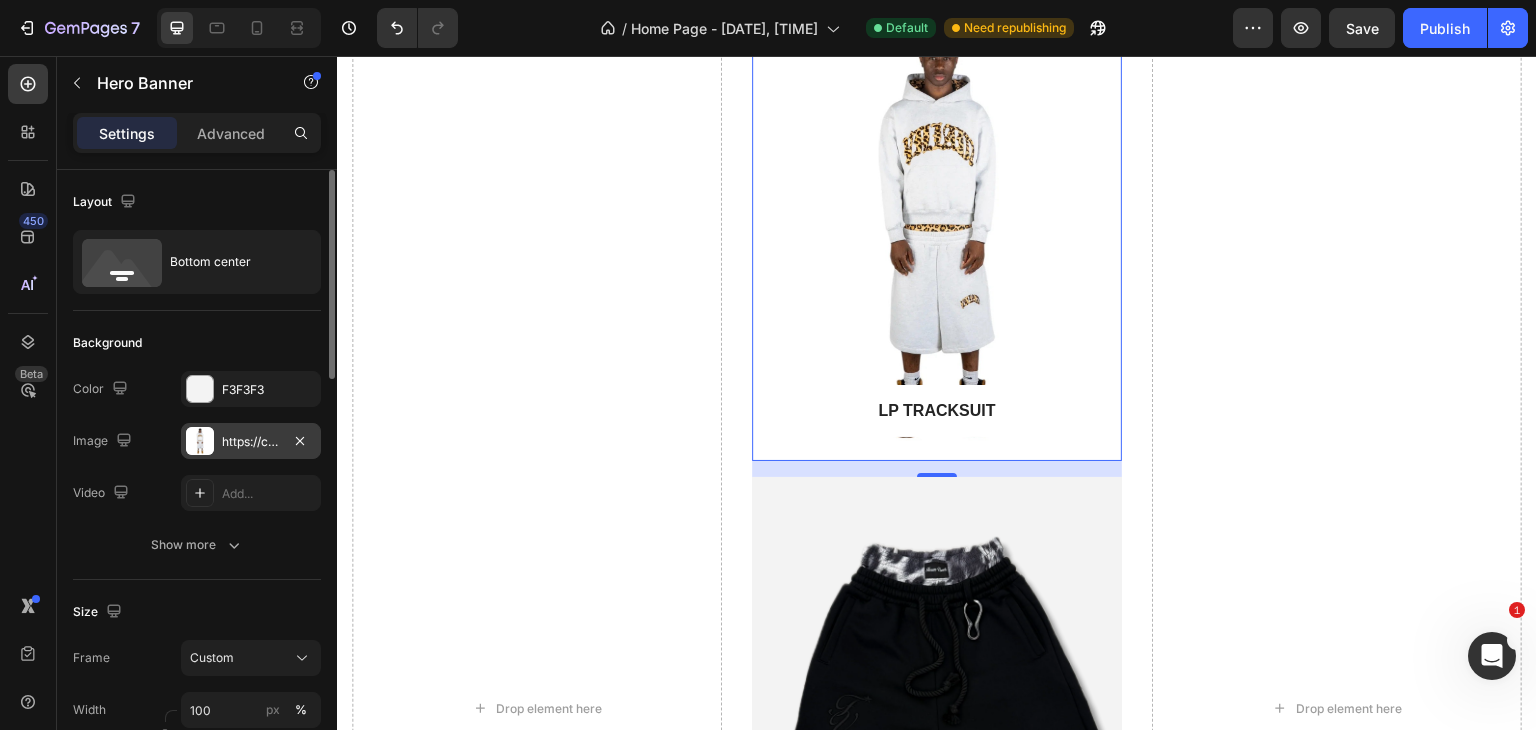 click at bounding box center [200, 441] 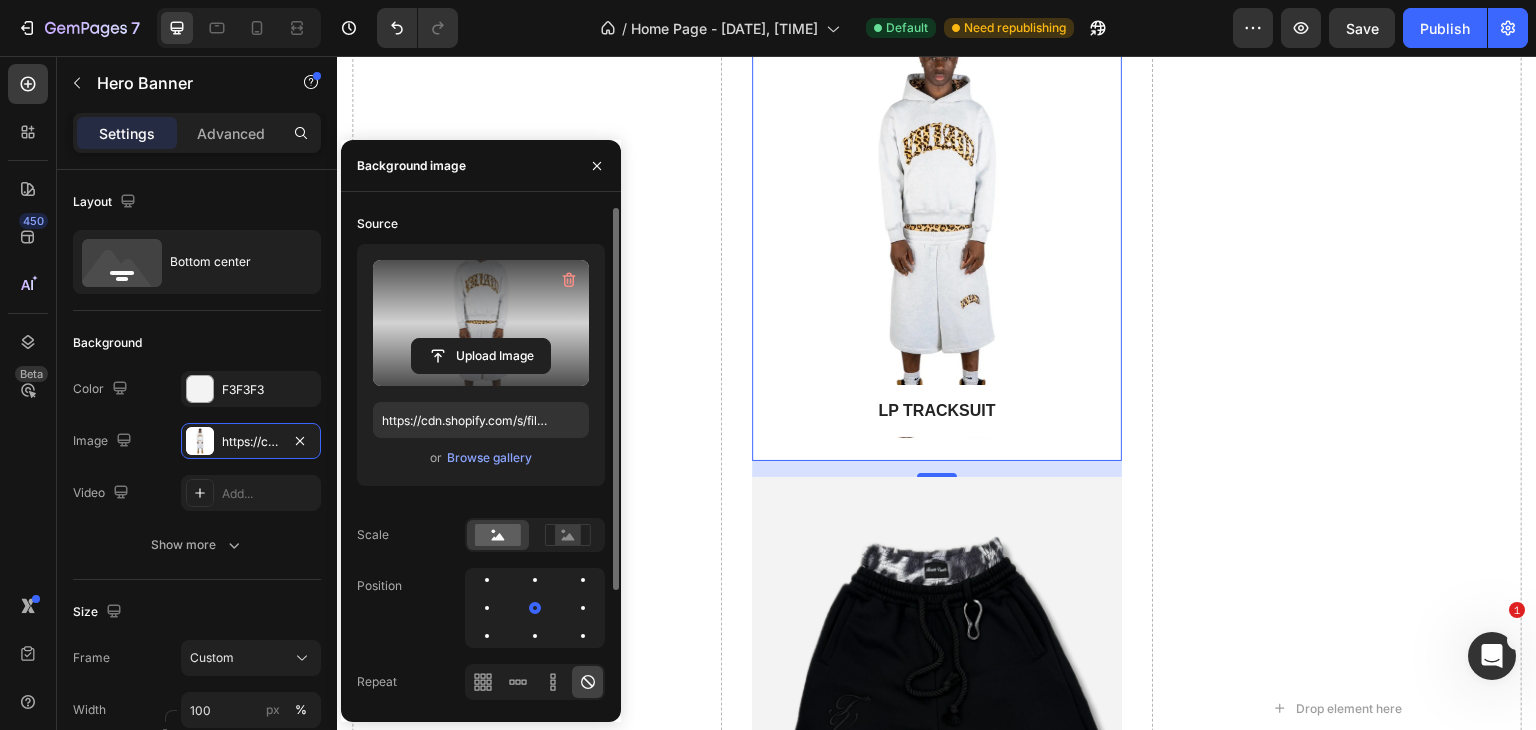 click at bounding box center [481, 323] 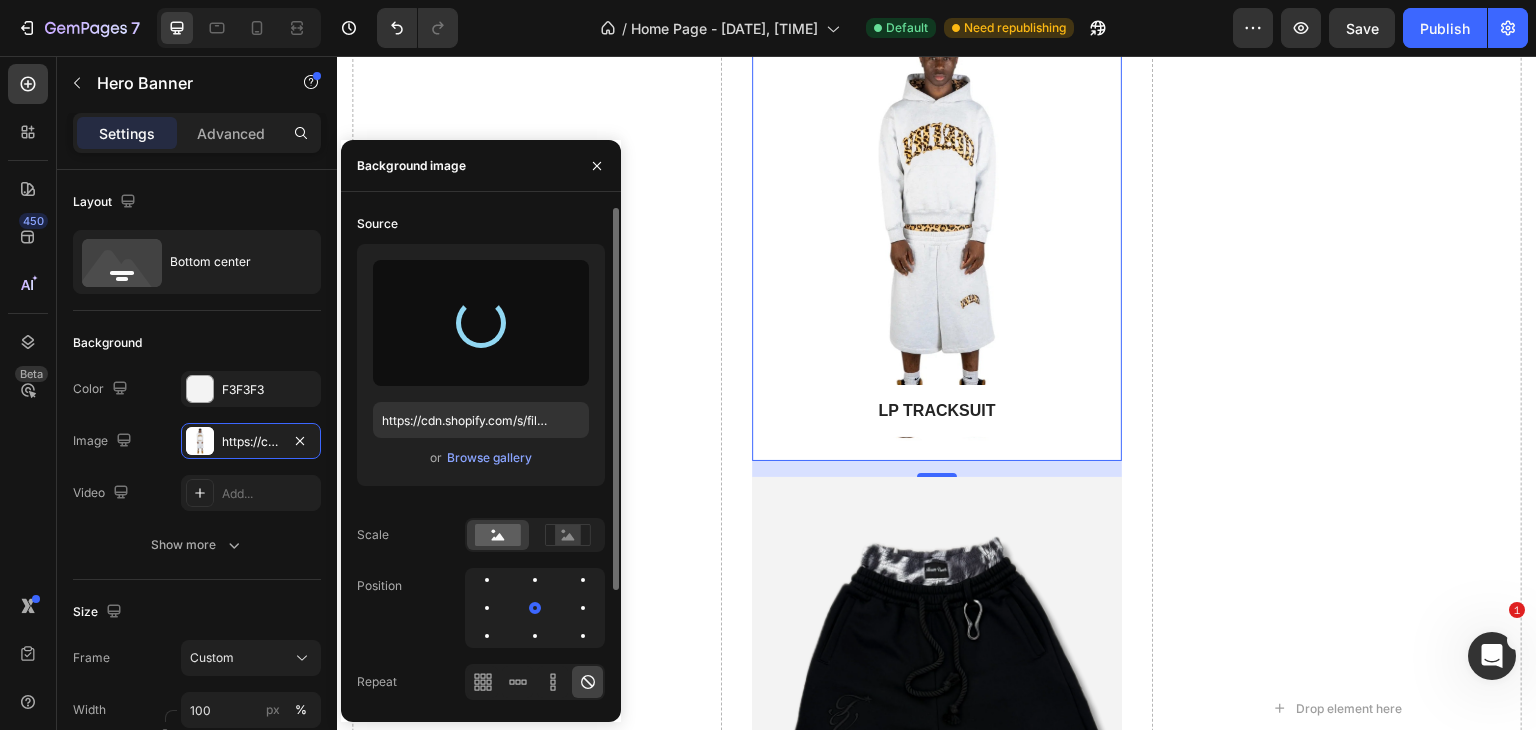 type on "https://cdn.shopify.com/s/files/1/0907/4127/7000/files/gempages_570827113477702880-7e1a0ec9-c950-4425-9709-9b4d5a1bb279.jpg" 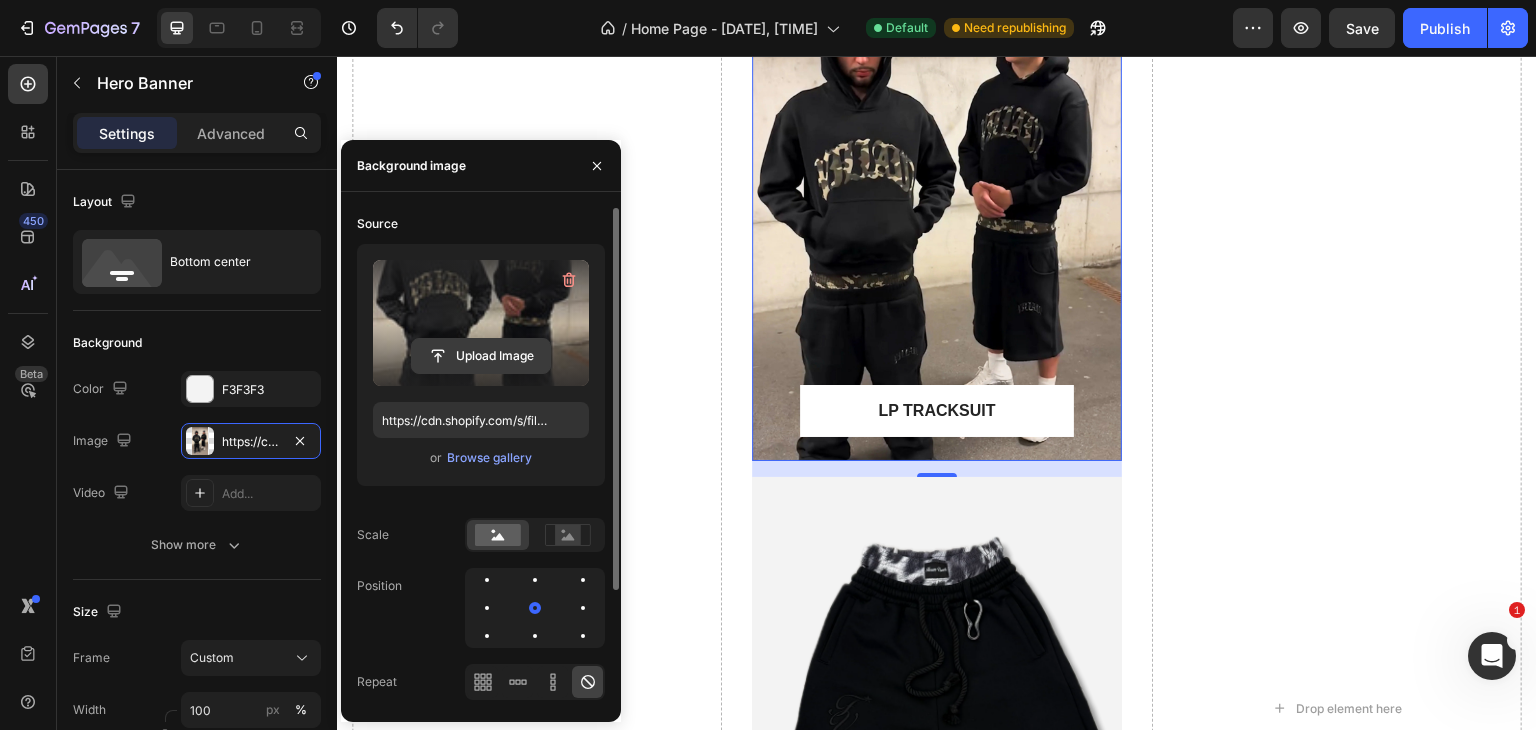 click 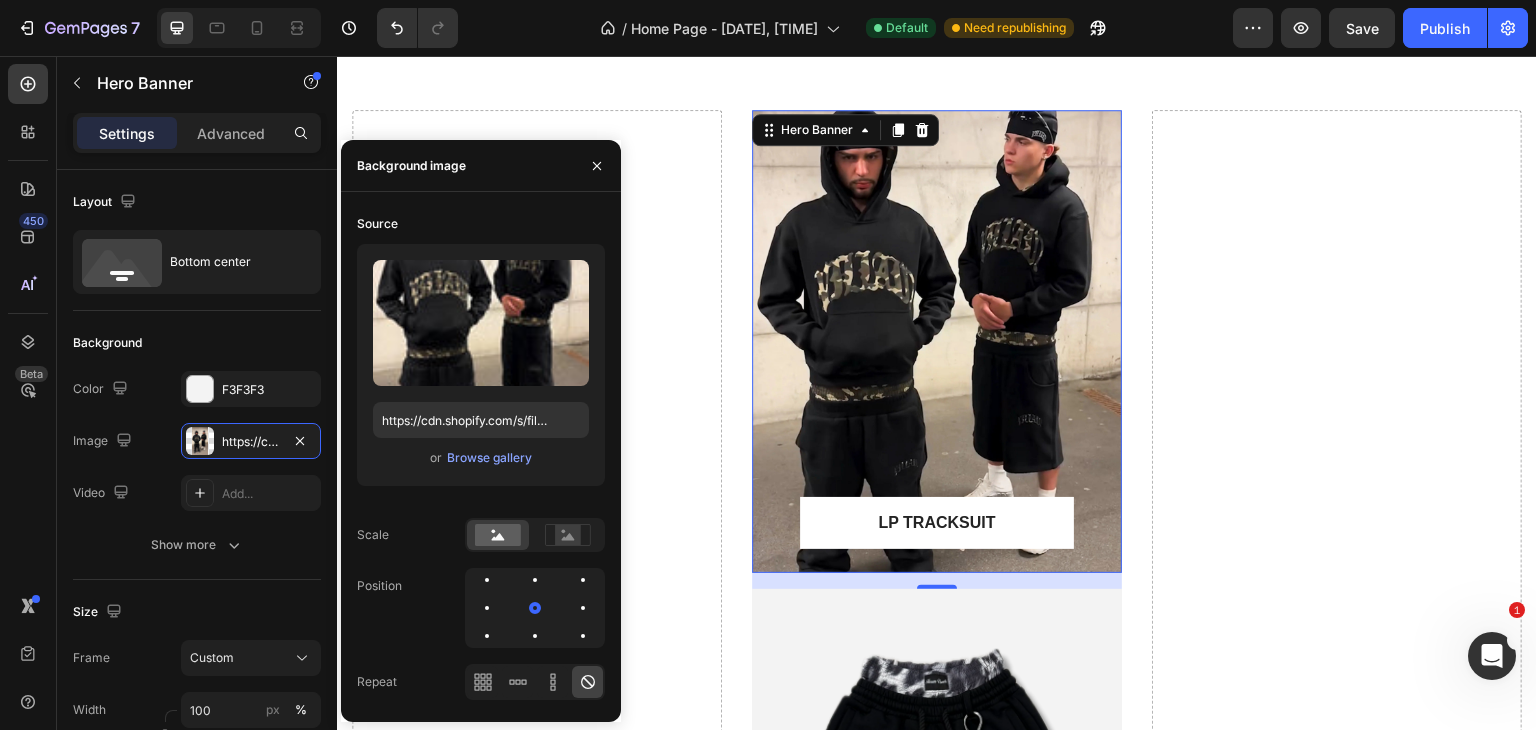 scroll, scrollTop: 908, scrollLeft: 0, axis: vertical 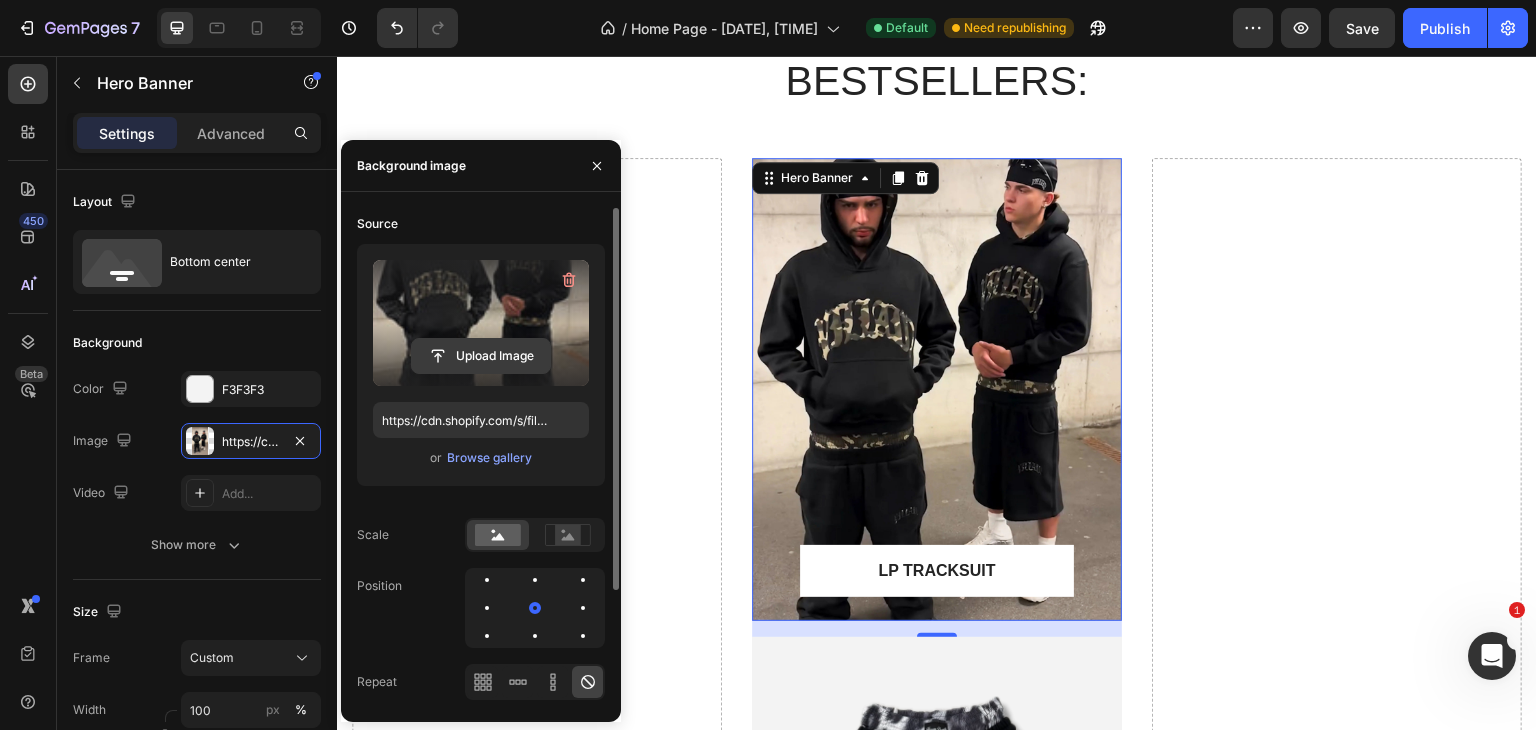 click 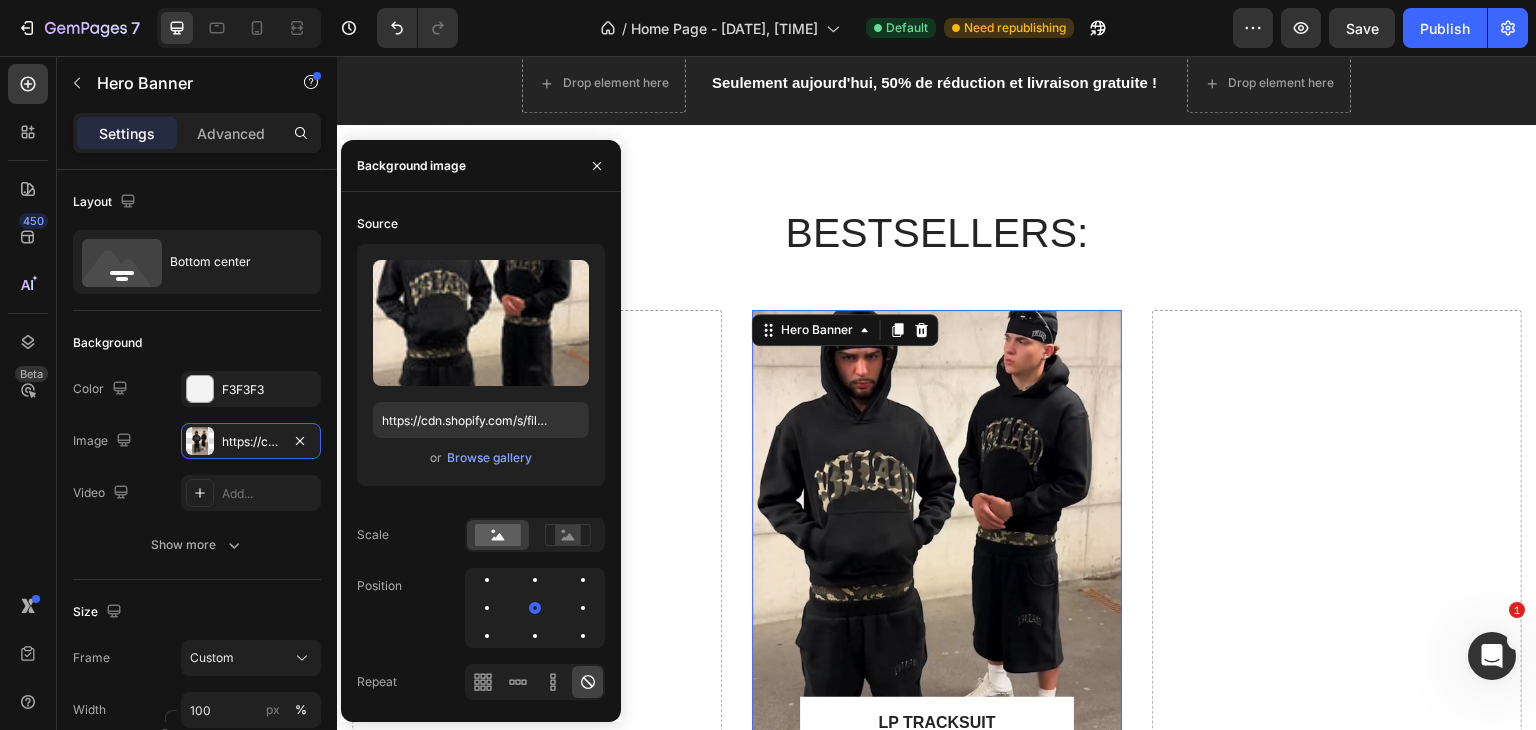 scroll, scrollTop: 764, scrollLeft: 0, axis: vertical 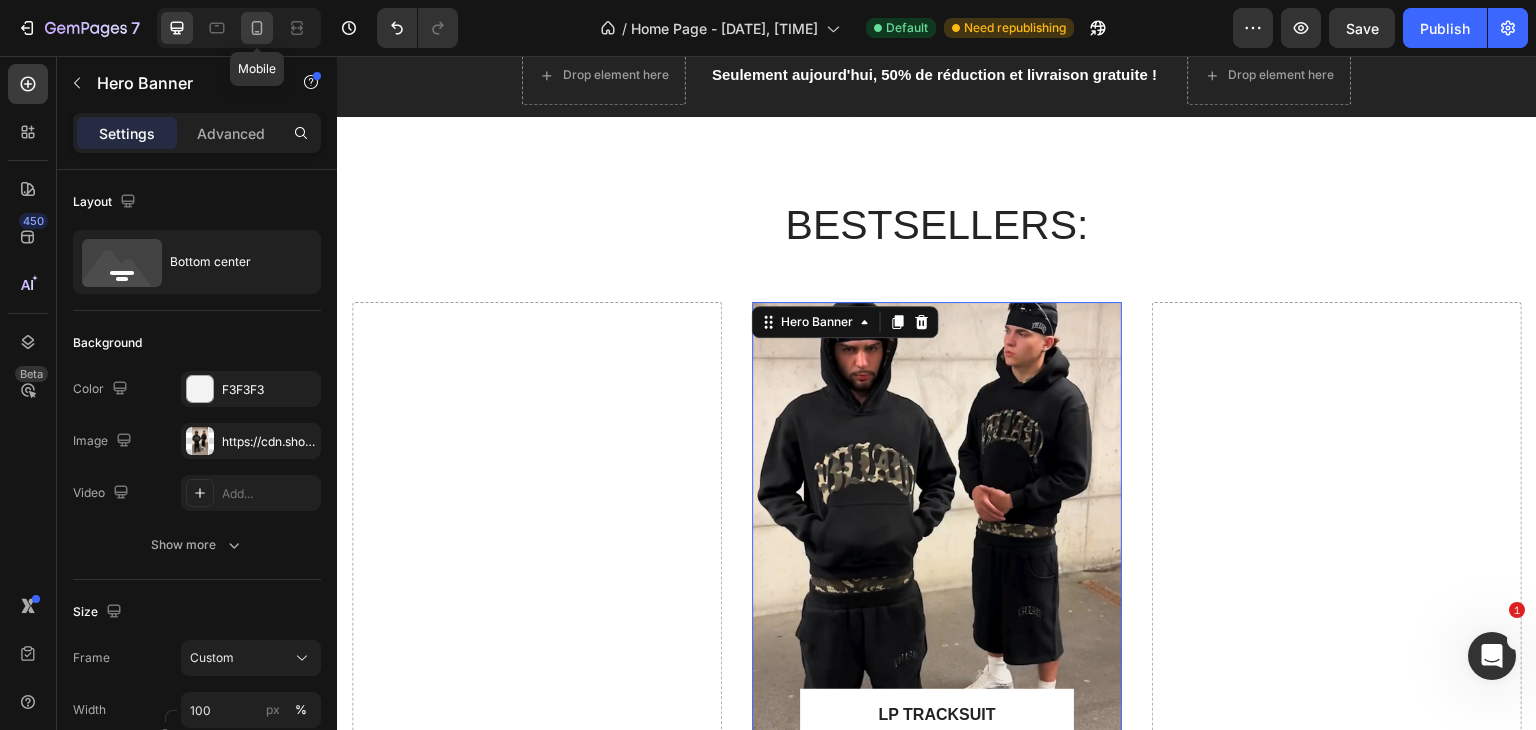 click 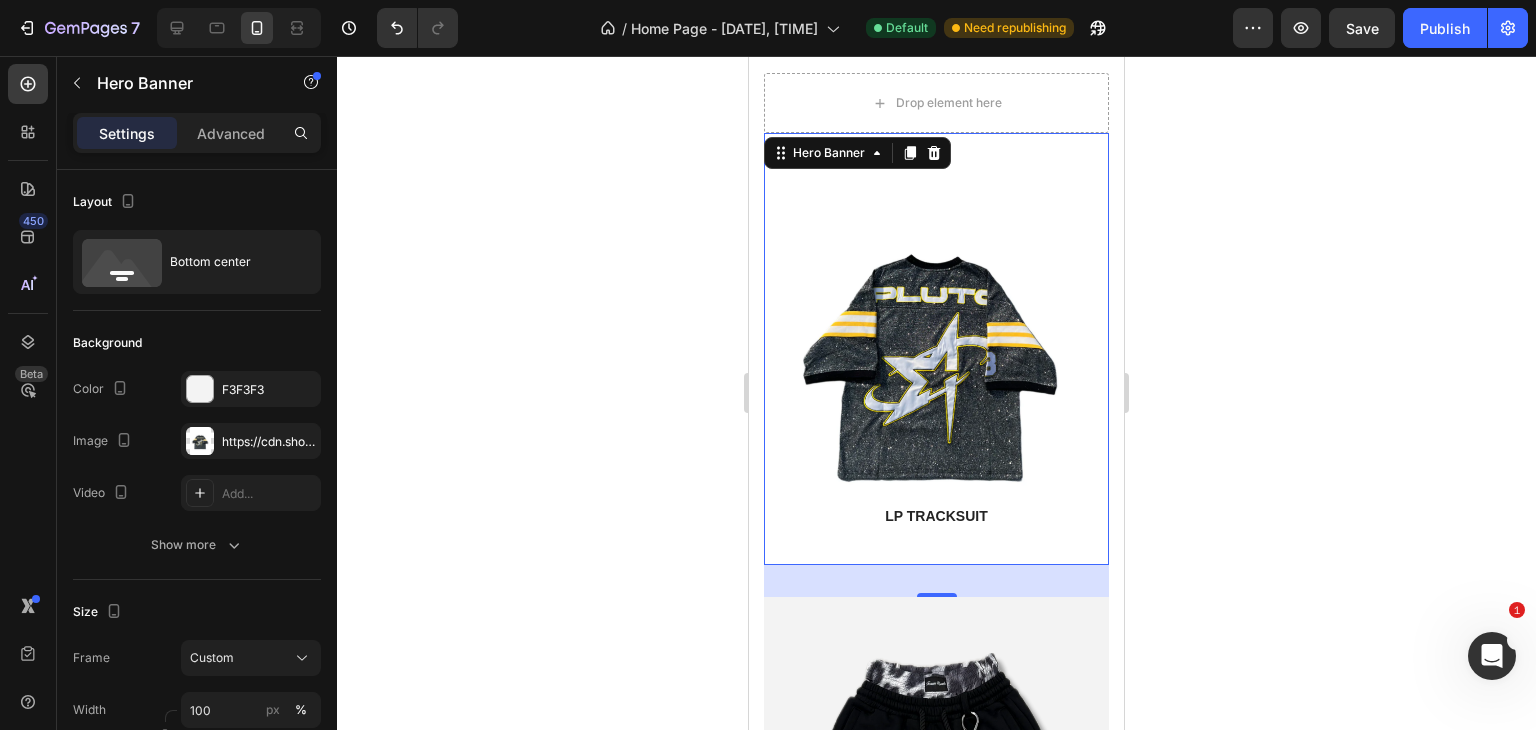 scroll, scrollTop: 771, scrollLeft: 0, axis: vertical 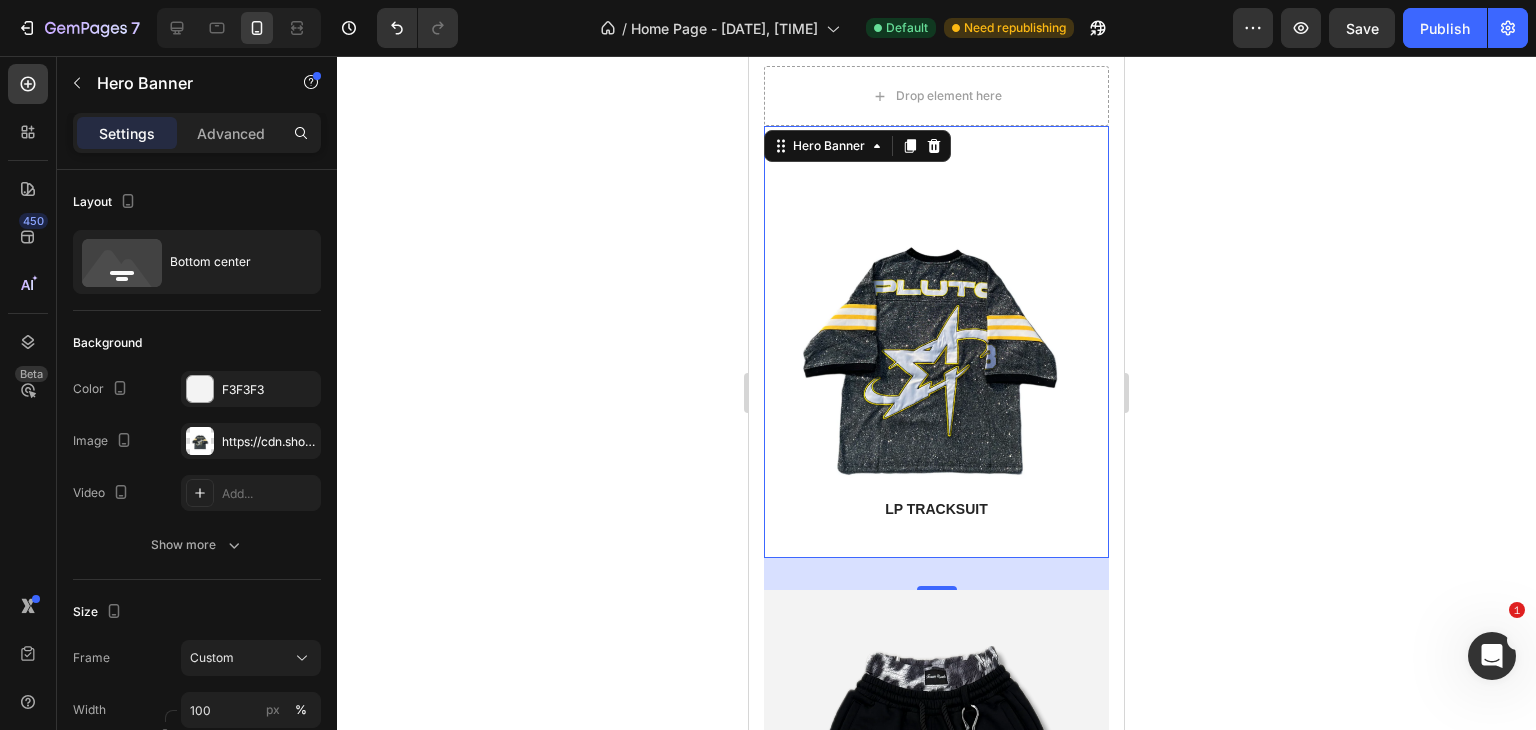 click at bounding box center (936, 342) 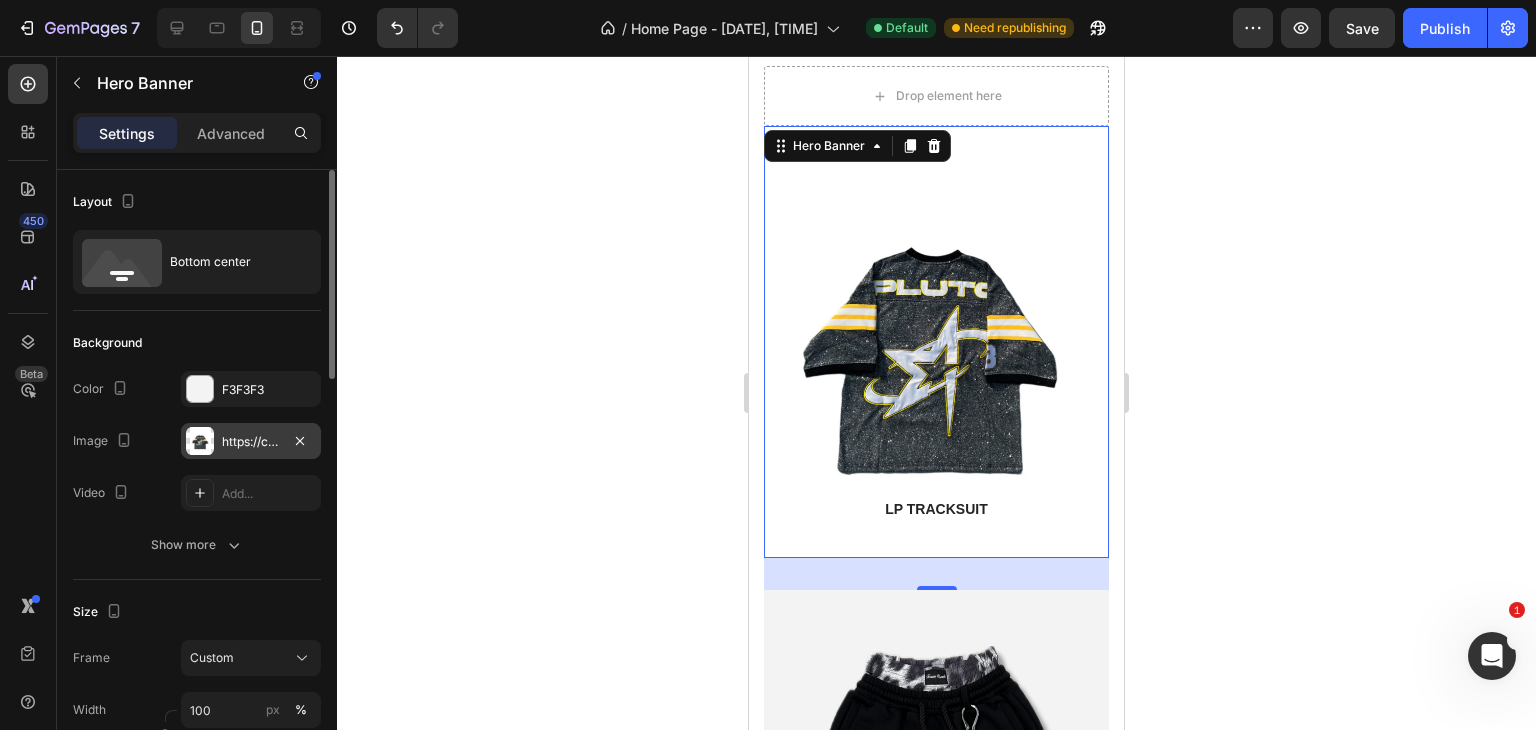 click on "https://cdn.shopify.com/s/files/1/0907/4127/7000/files/gempages_570827113477702880-4bb387e3-215a-40dd-9fa5-0dee3d1e3656.png" at bounding box center (251, 442) 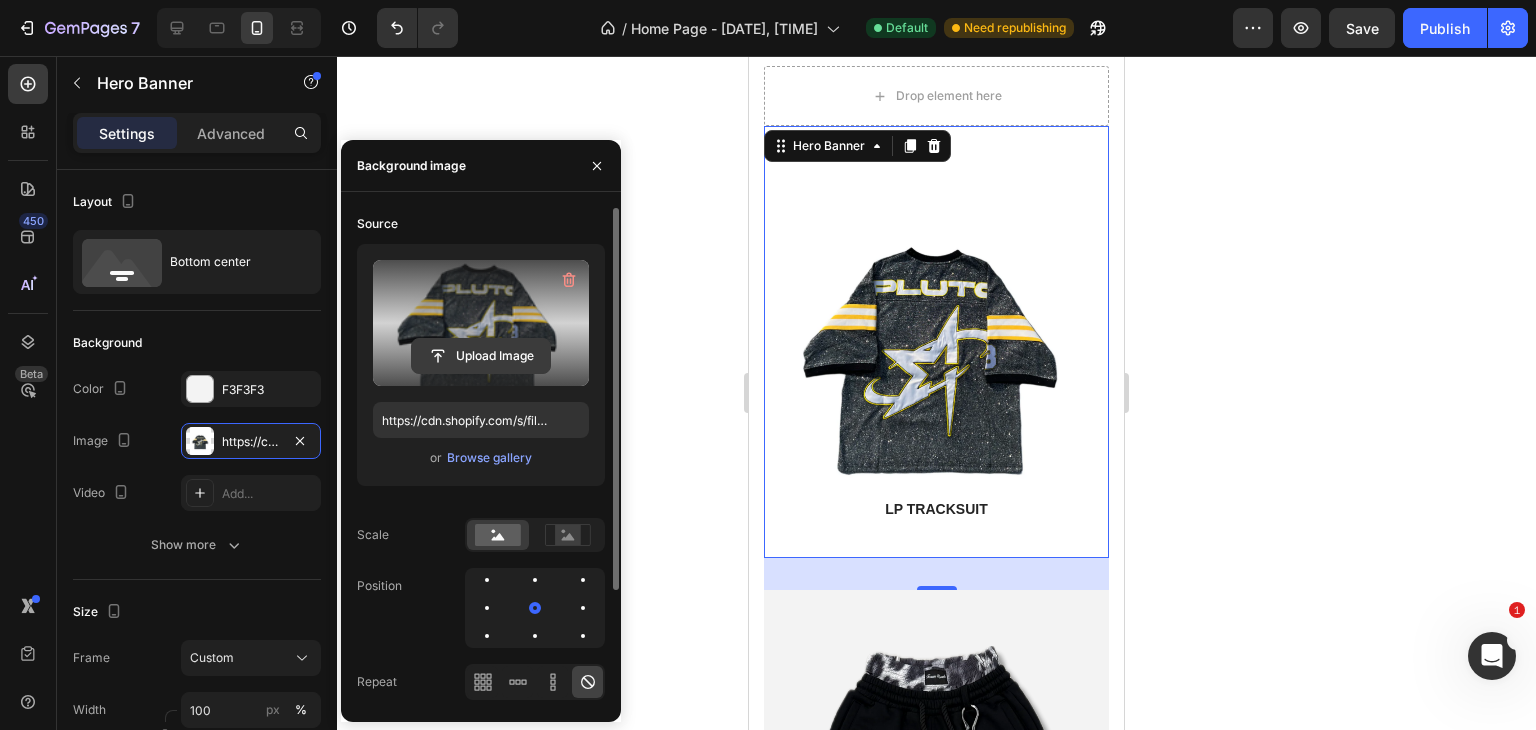 click 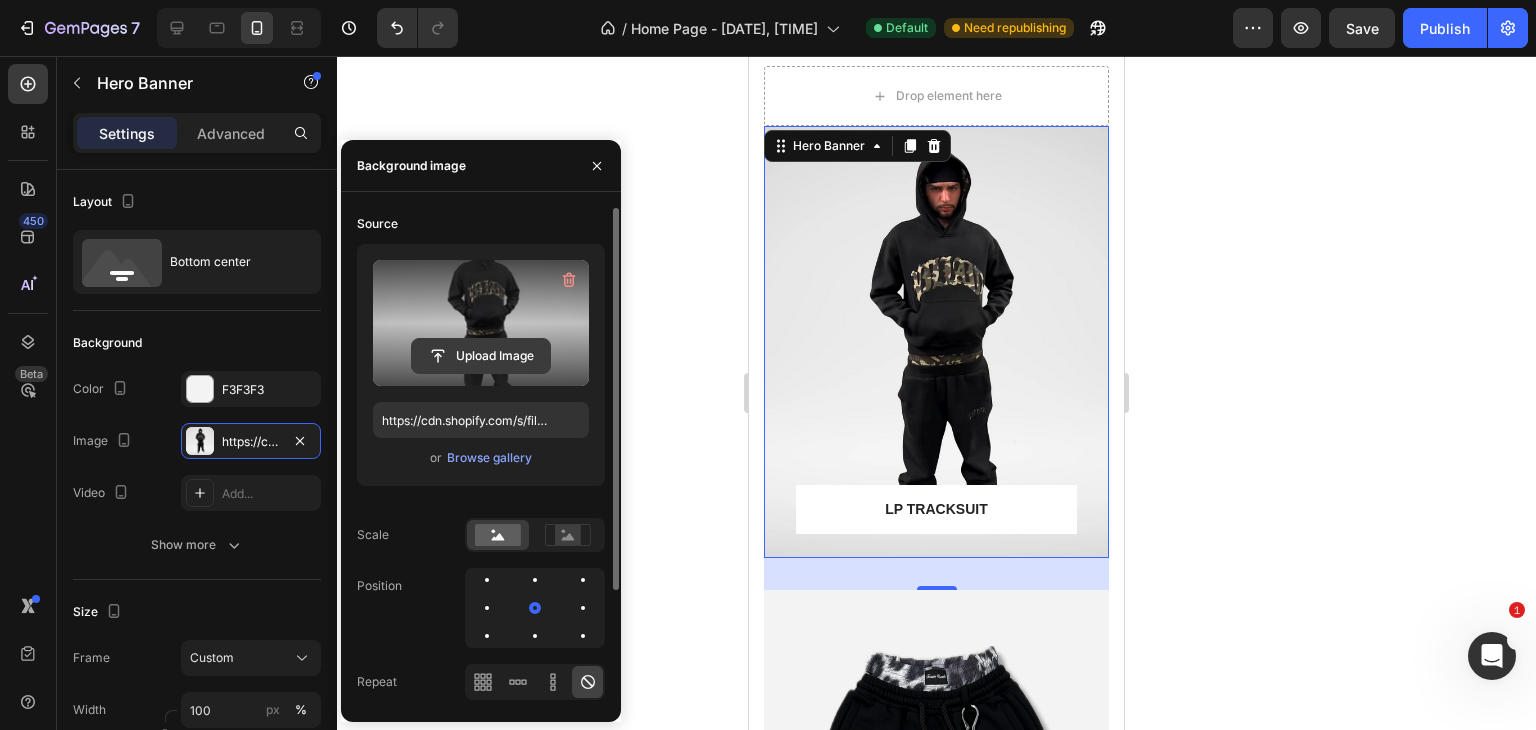 click 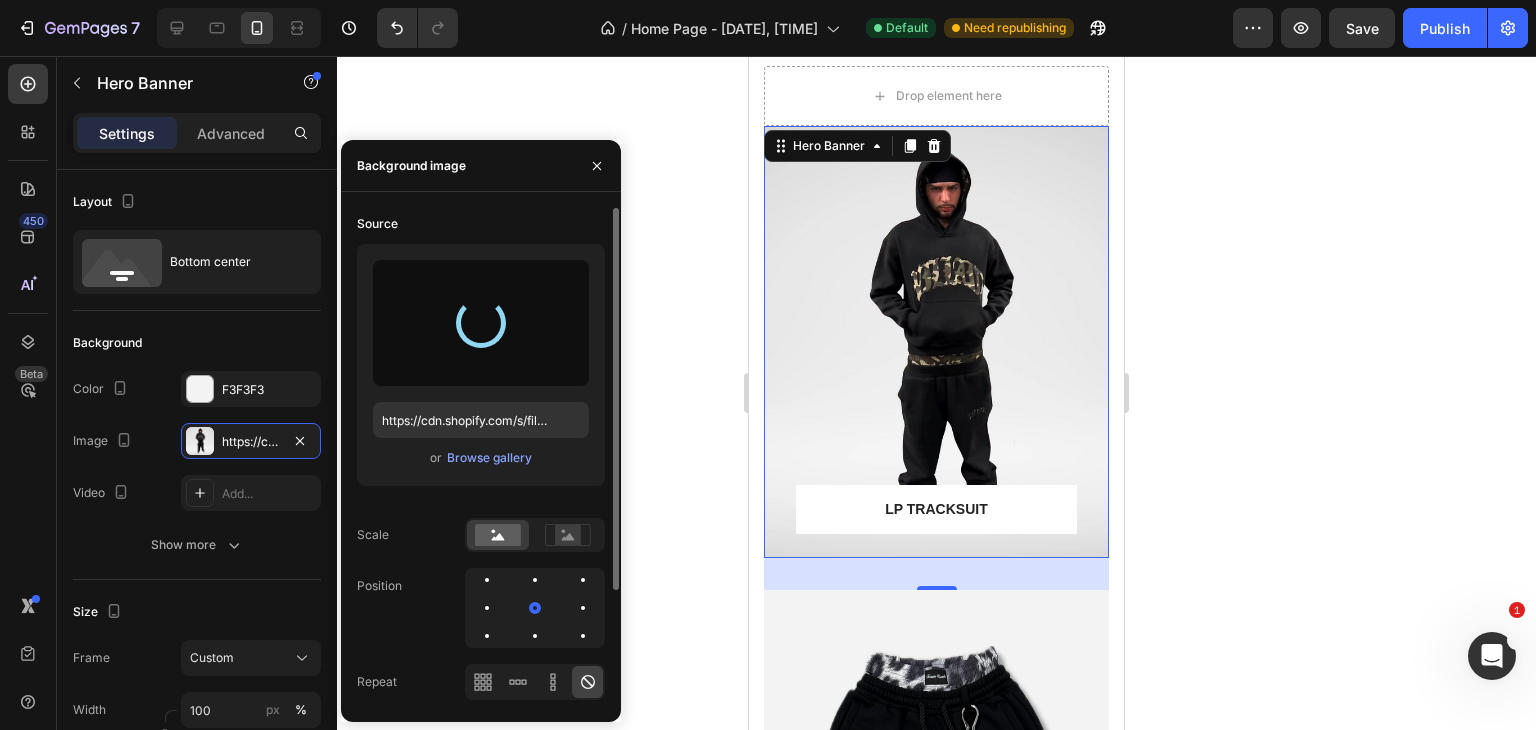 type on "https://cdn.shopify.com/s/files/1/0907/4127/7000/files/gempages_570827113477702880-069c1c99-3b37-409f-b68d-2733685be189.png" 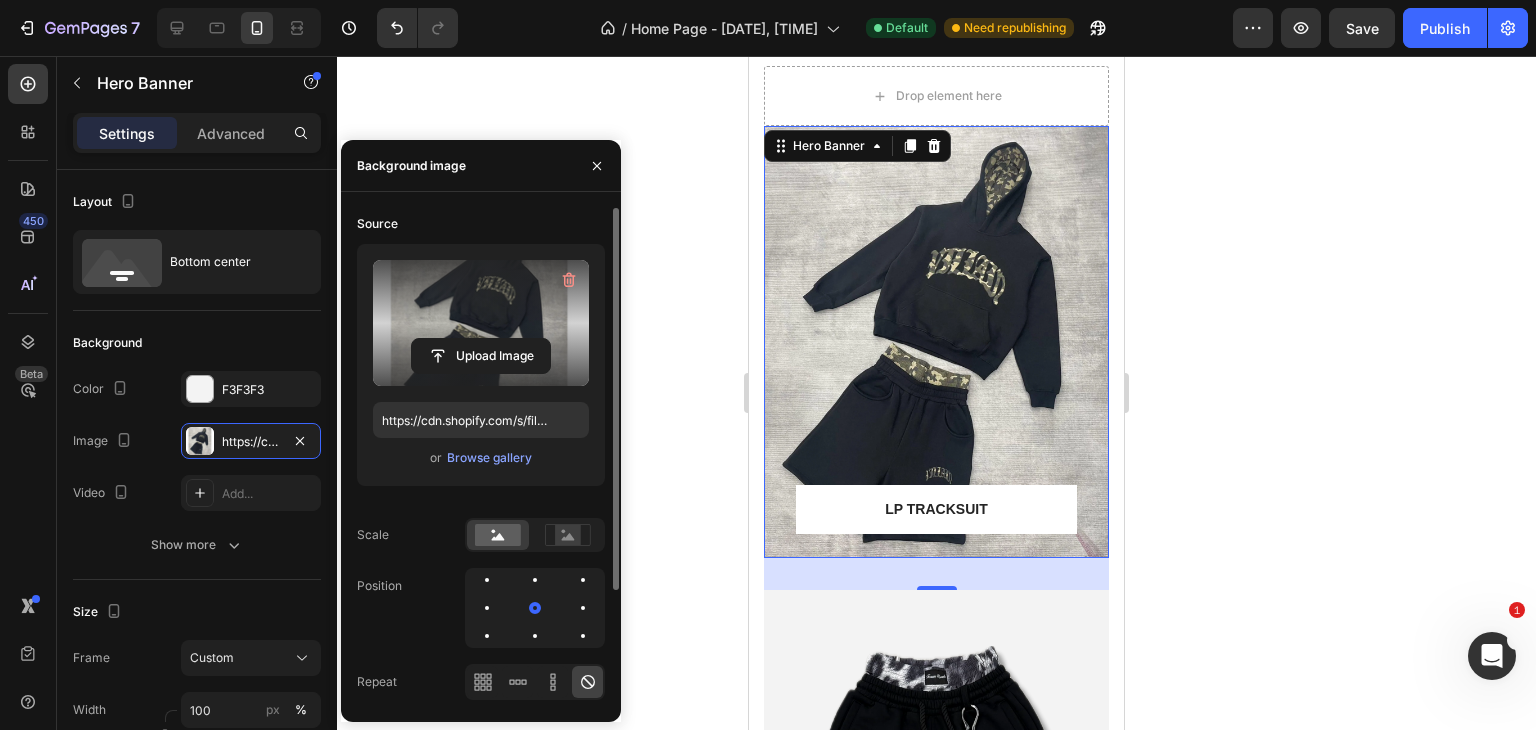scroll, scrollTop: 741, scrollLeft: 0, axis: vertical 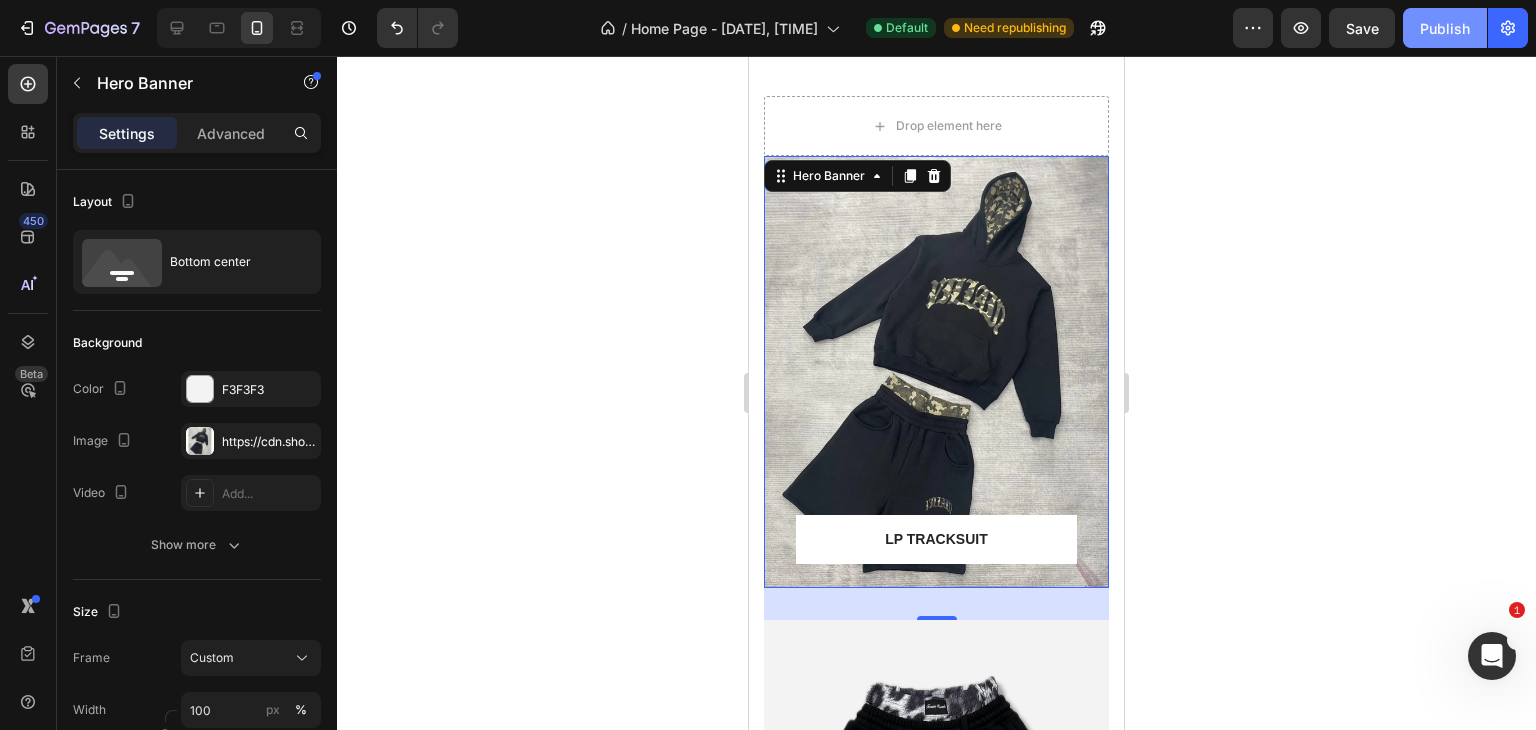 click on "Publish" 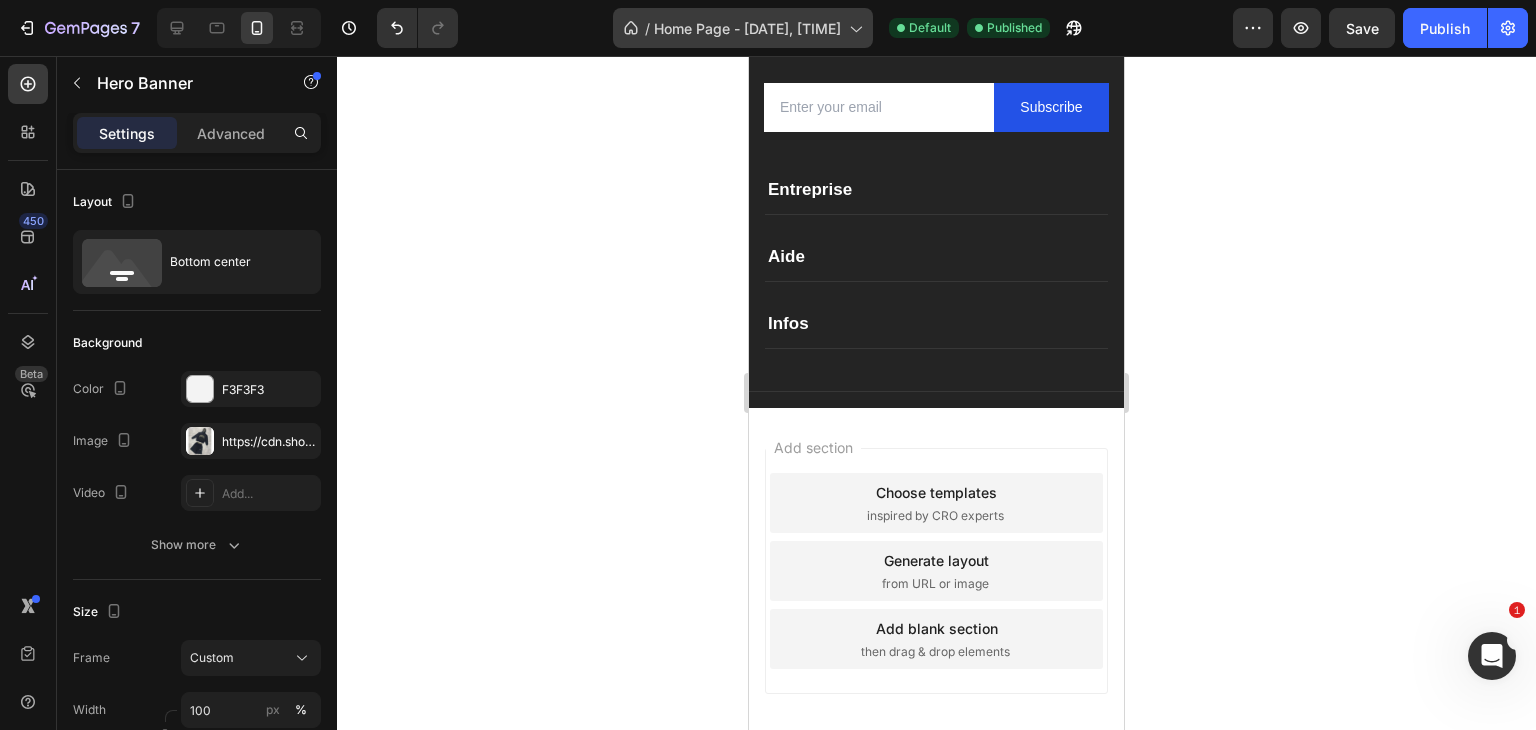 scroll, scrollTop: 3656, scrollLeft: 0, axis: vertical 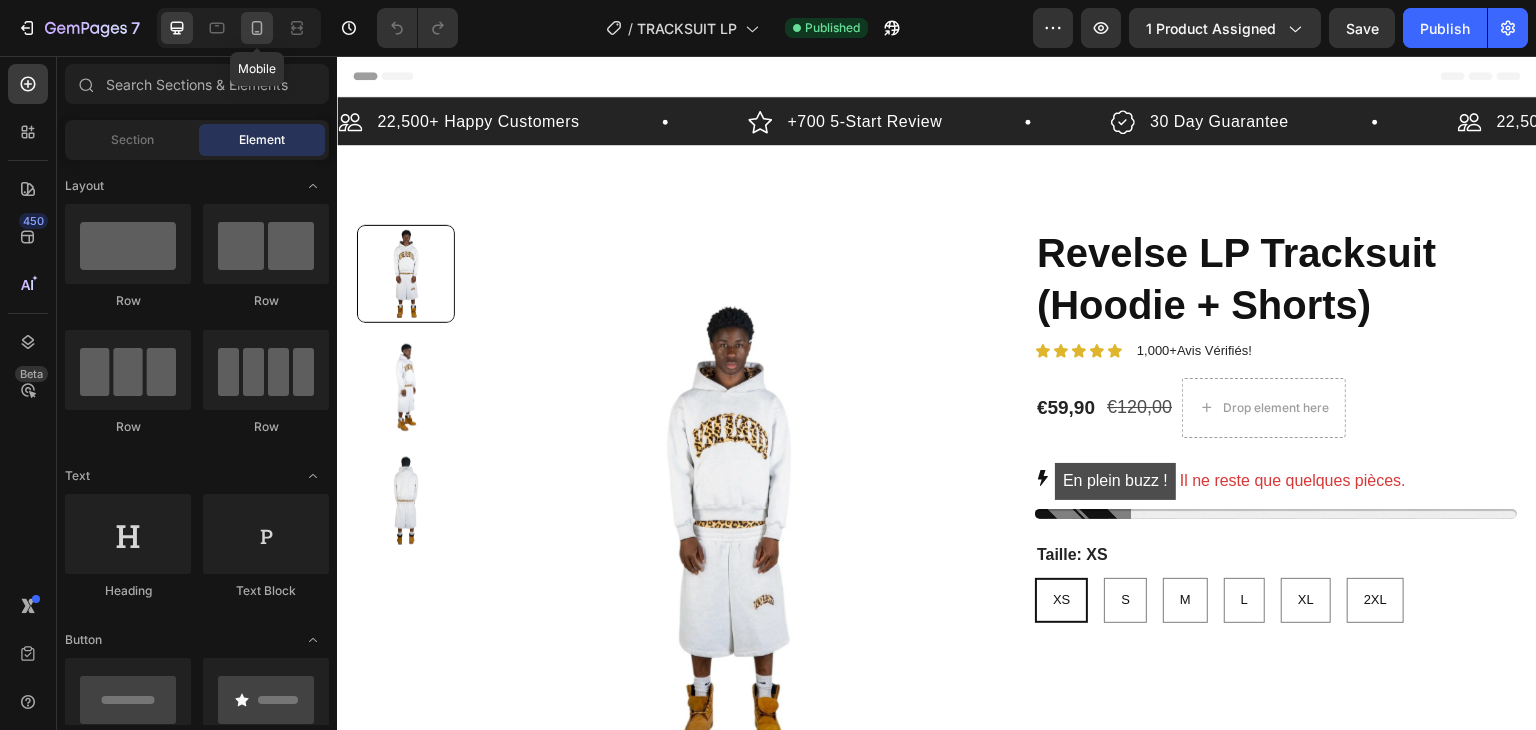 click 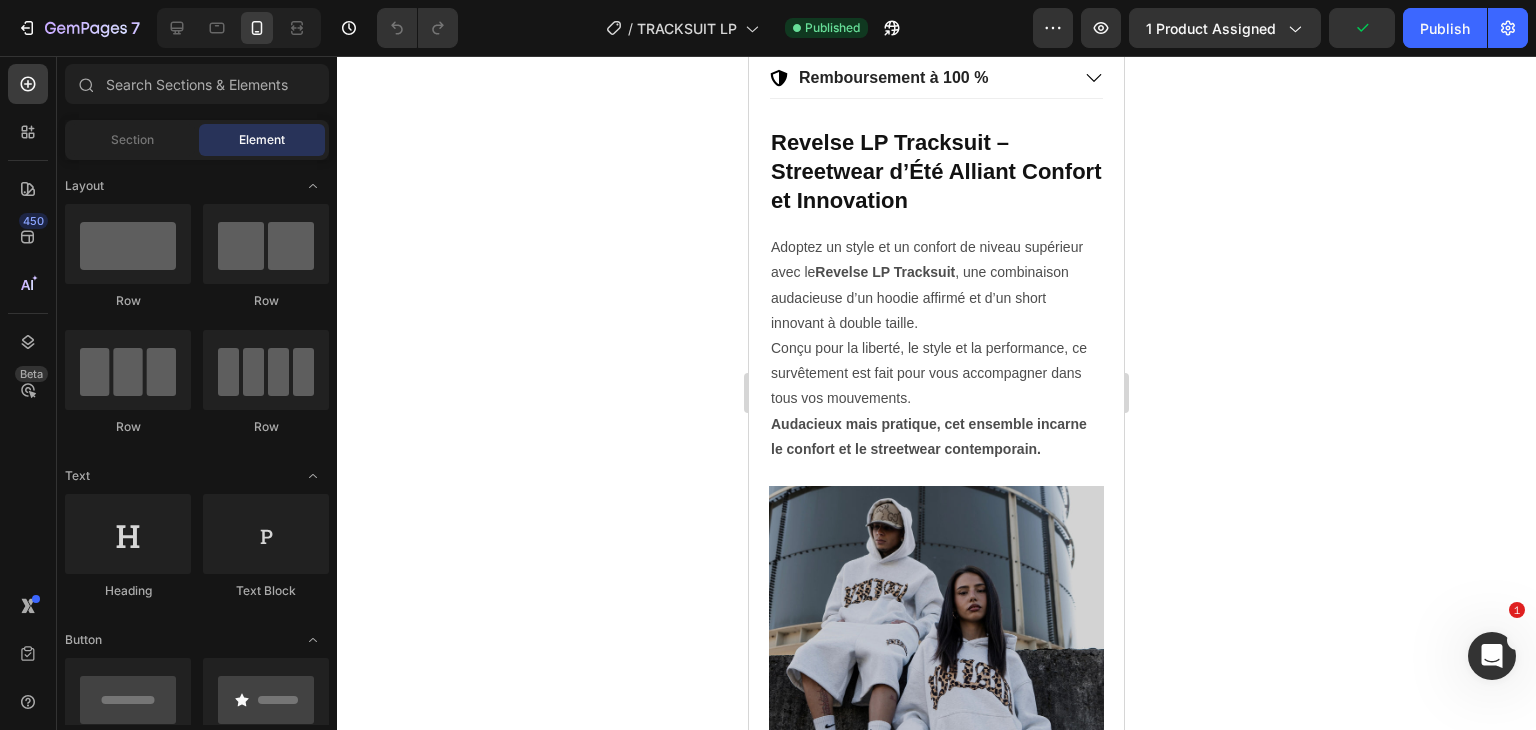 scroll, scrollTop: 0, scrollLeft: 0, axis: both 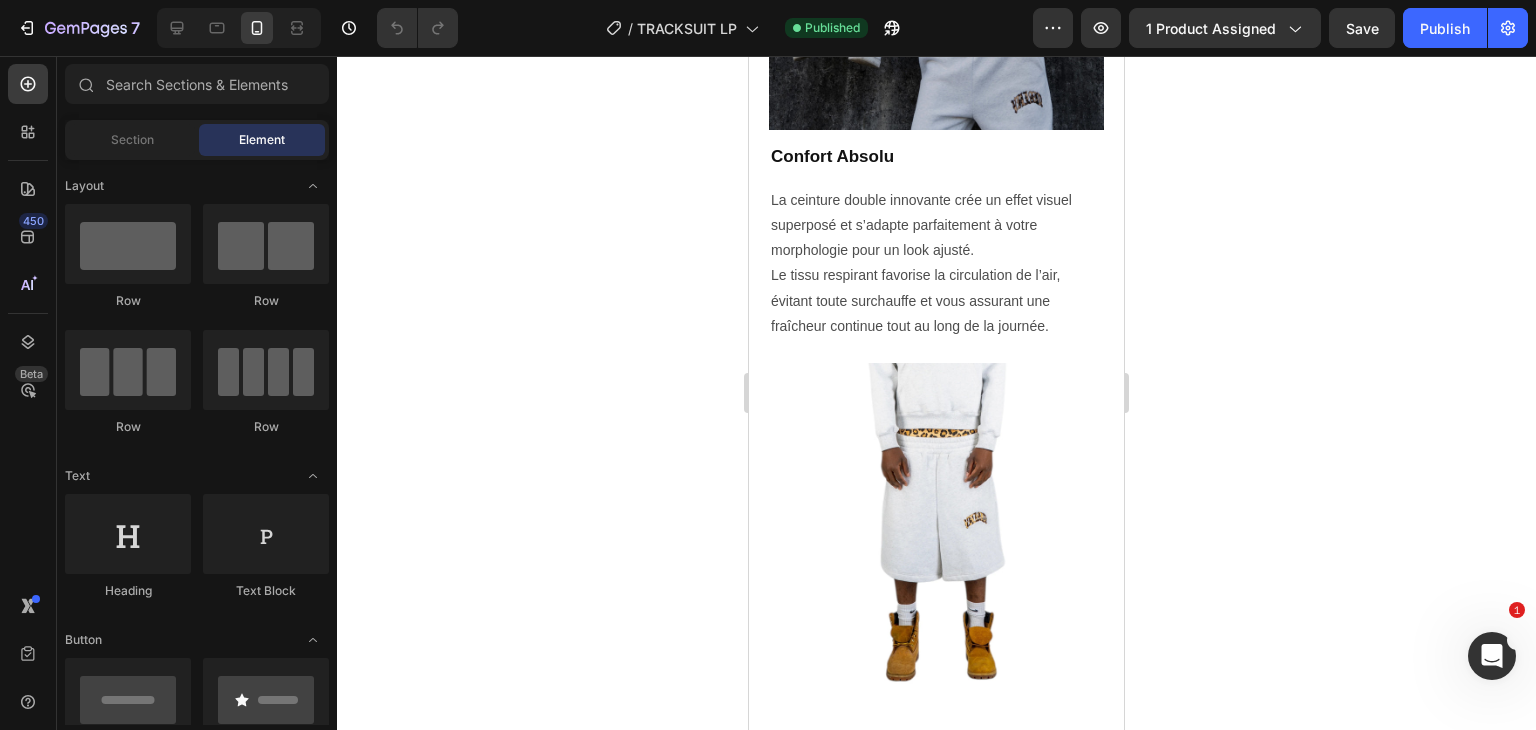 click at bounding box center (936, 530) 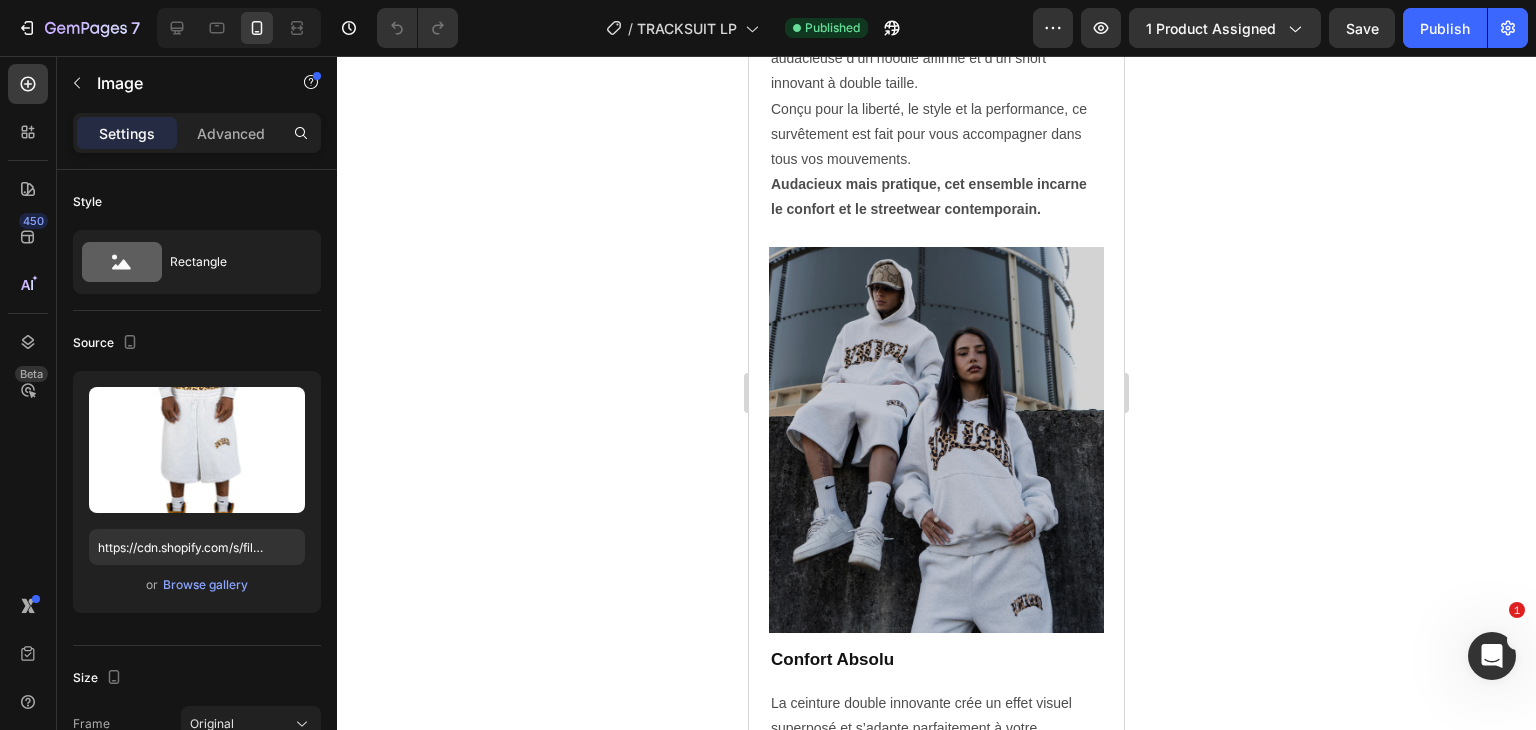 scroll, scrollTop: 1361, scrollLeft: 0, axis: vertical 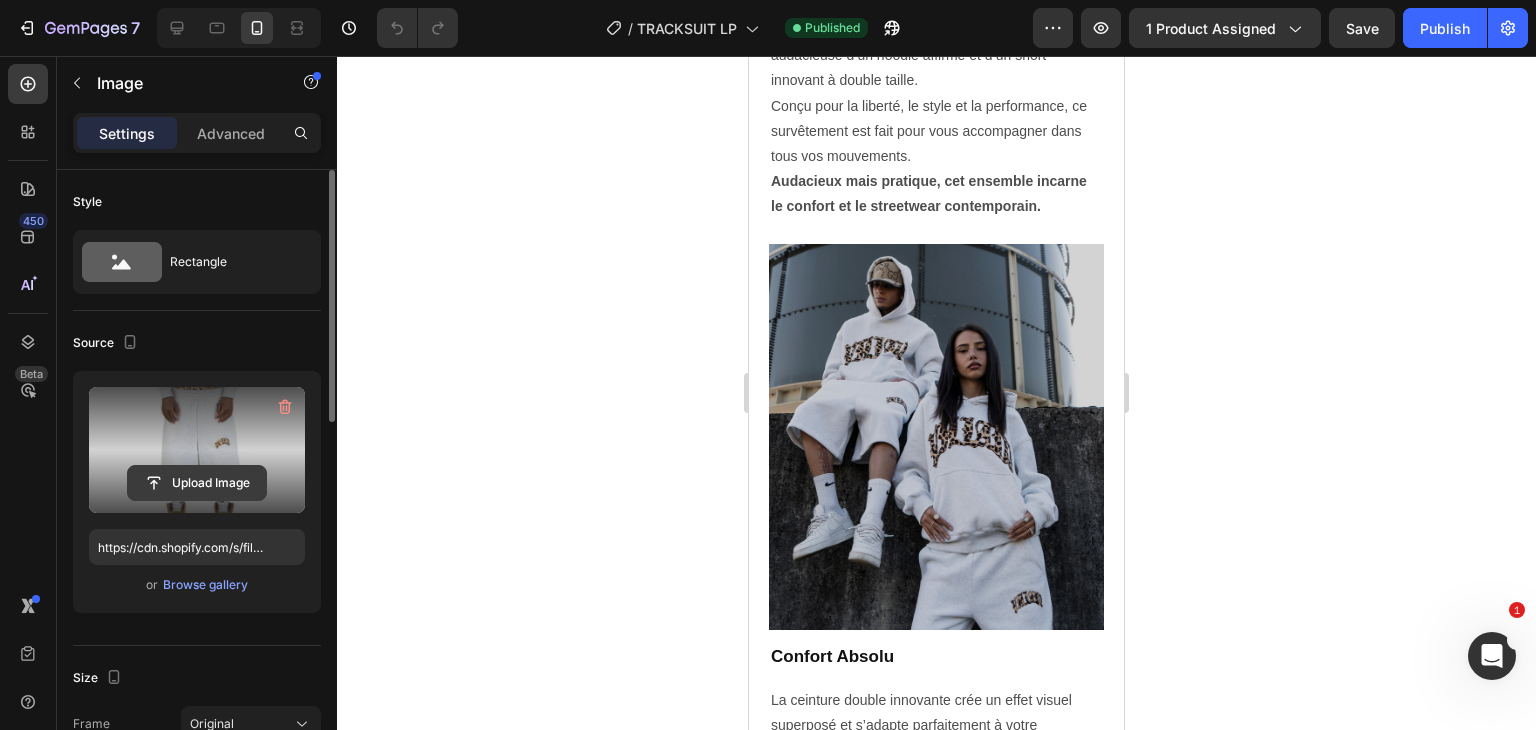 click 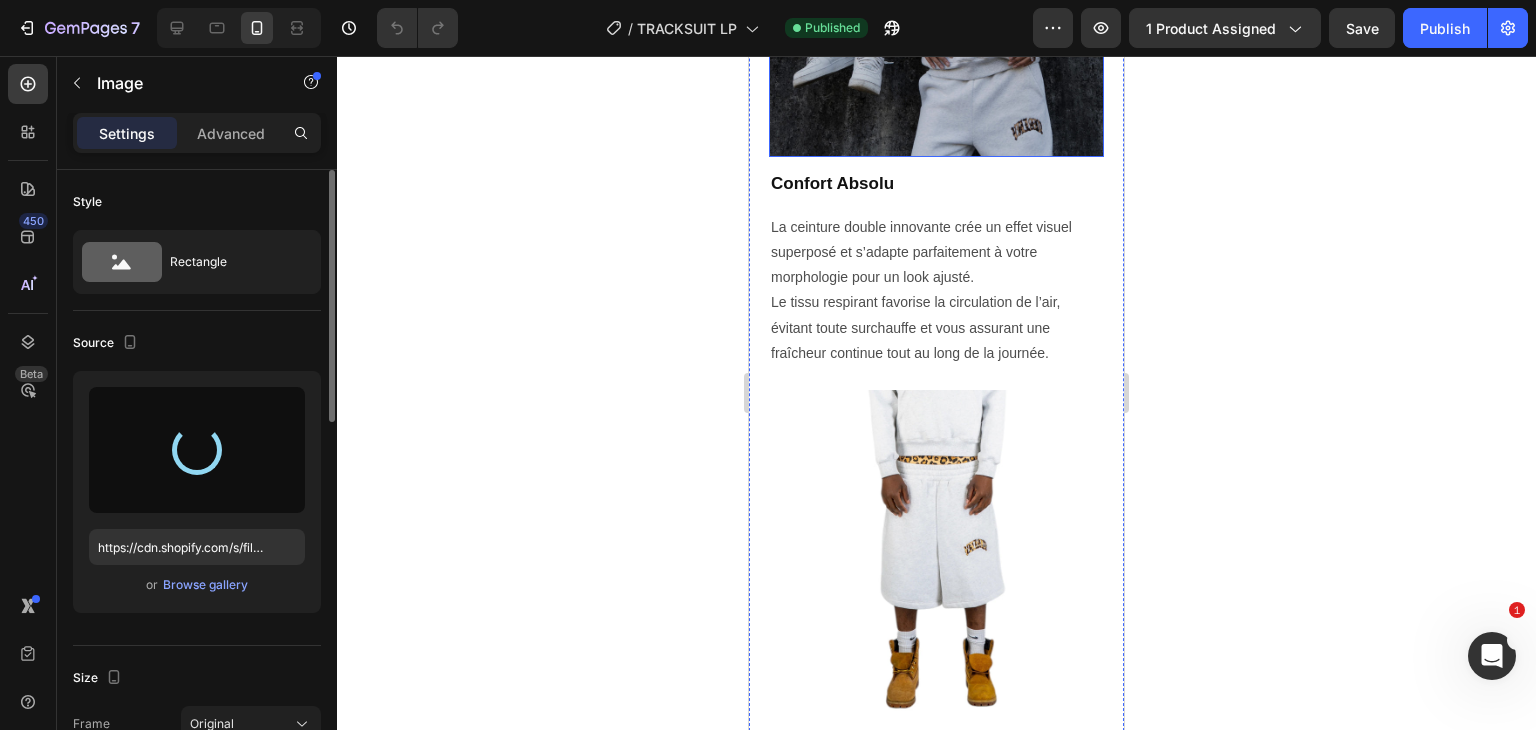 scroll, scrollTop: 1893, scrollLeft: 0, axis: vertical 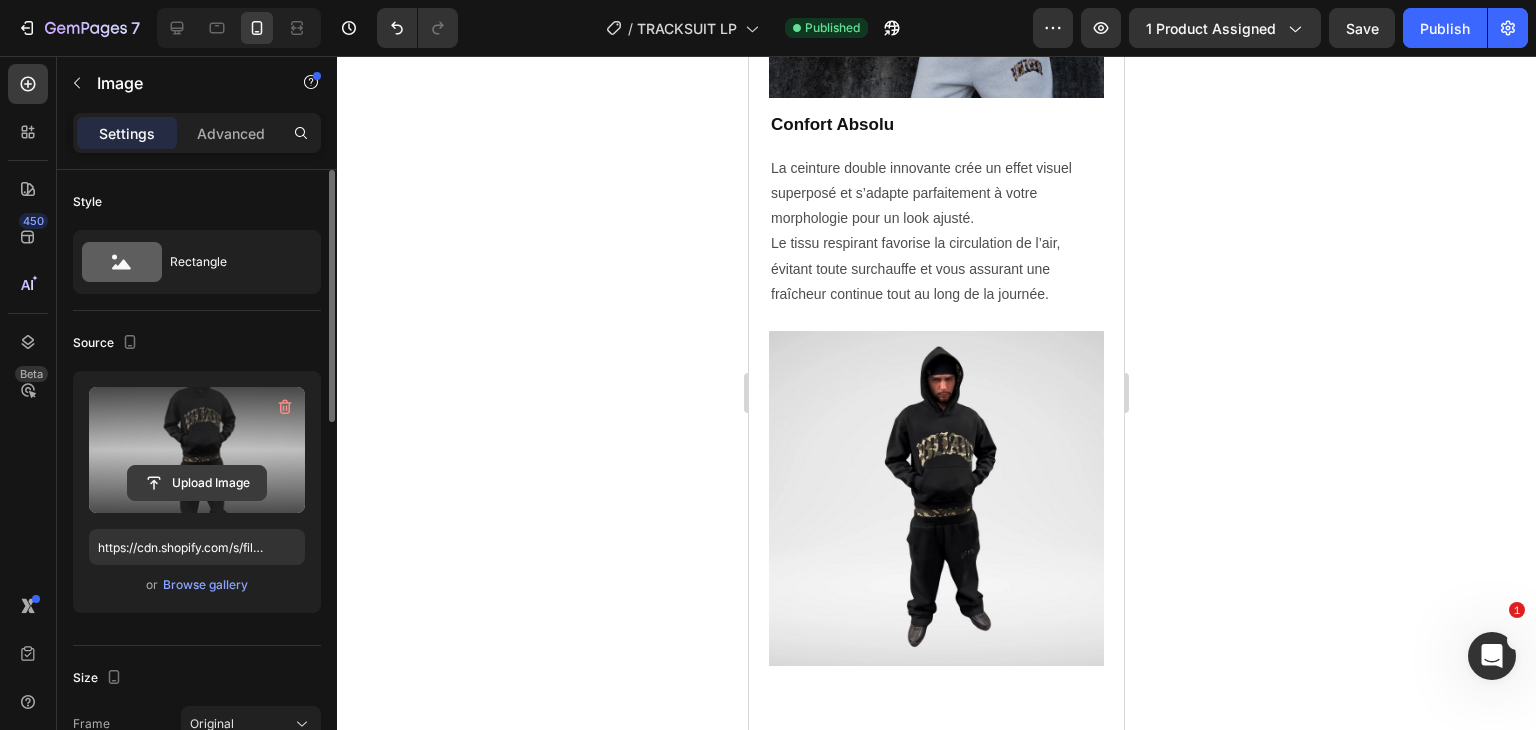 click 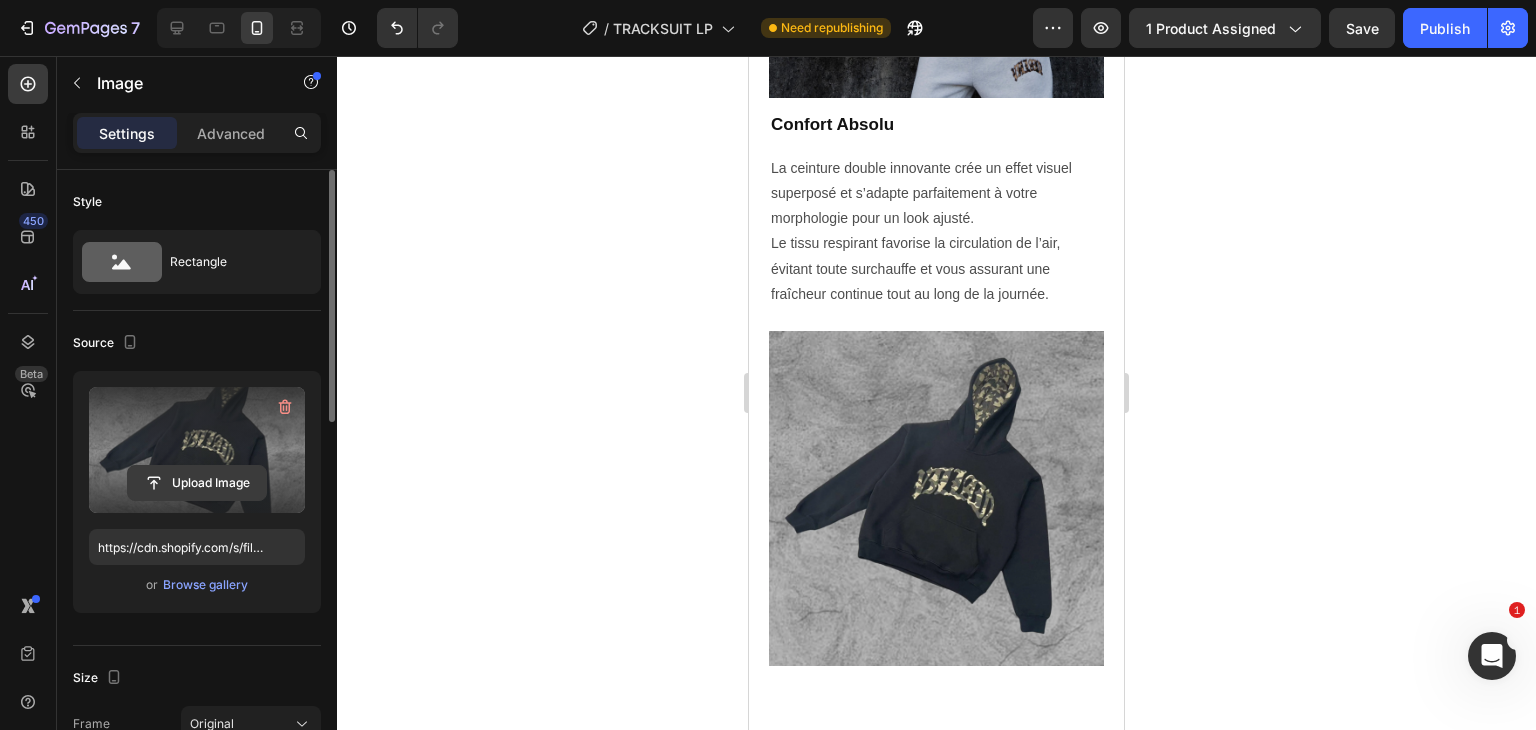 click 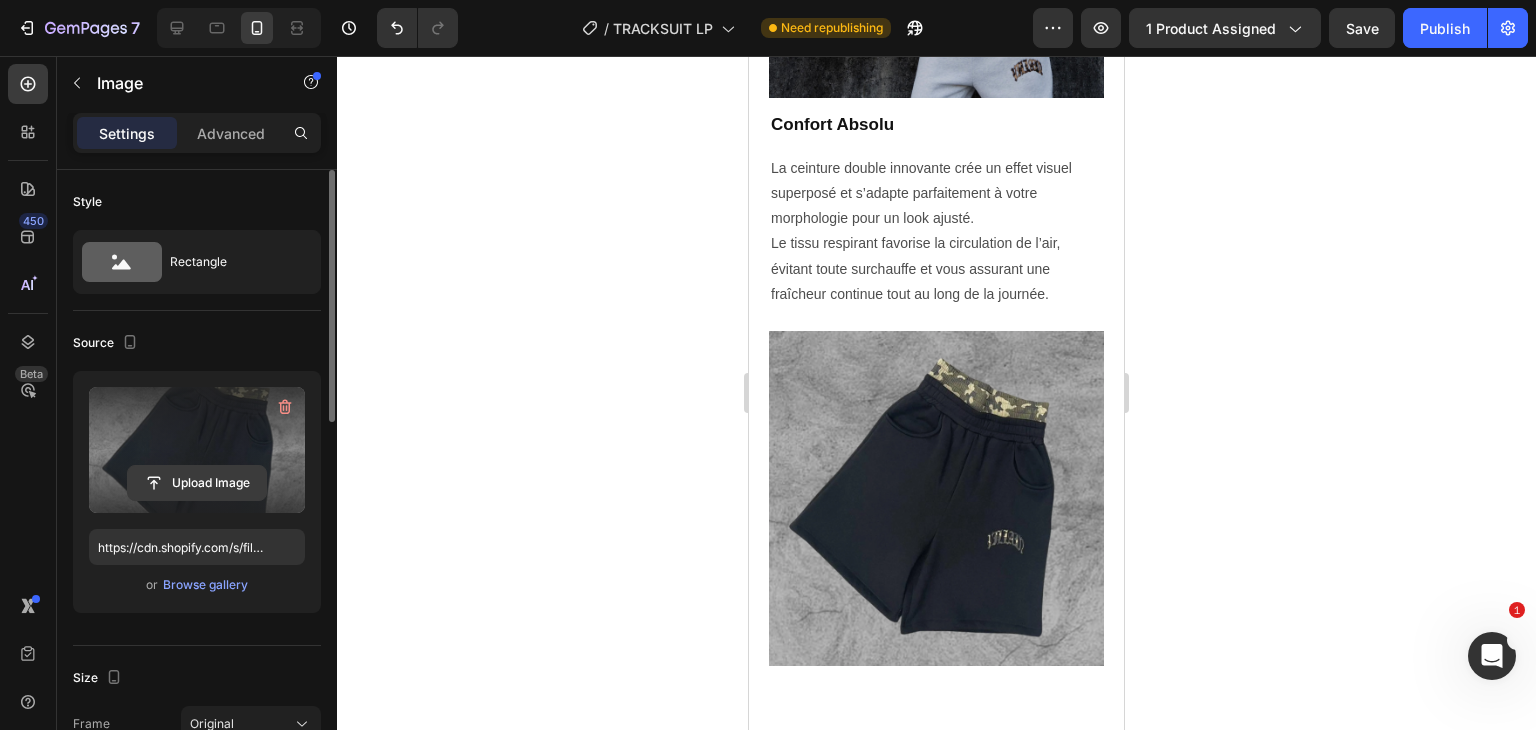 click 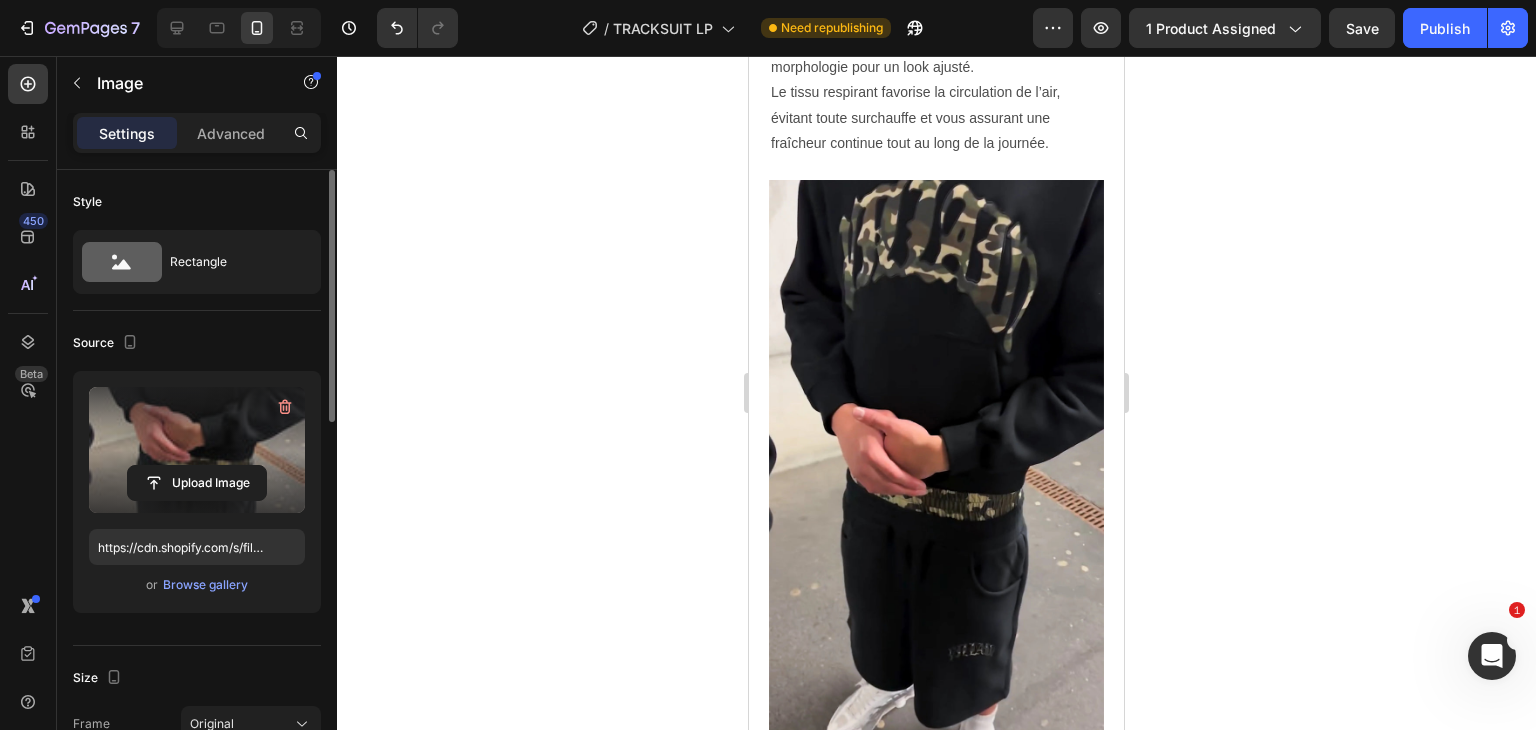 scroll, scrollTop: 2049, scrollLeft: 0, axis: vertical 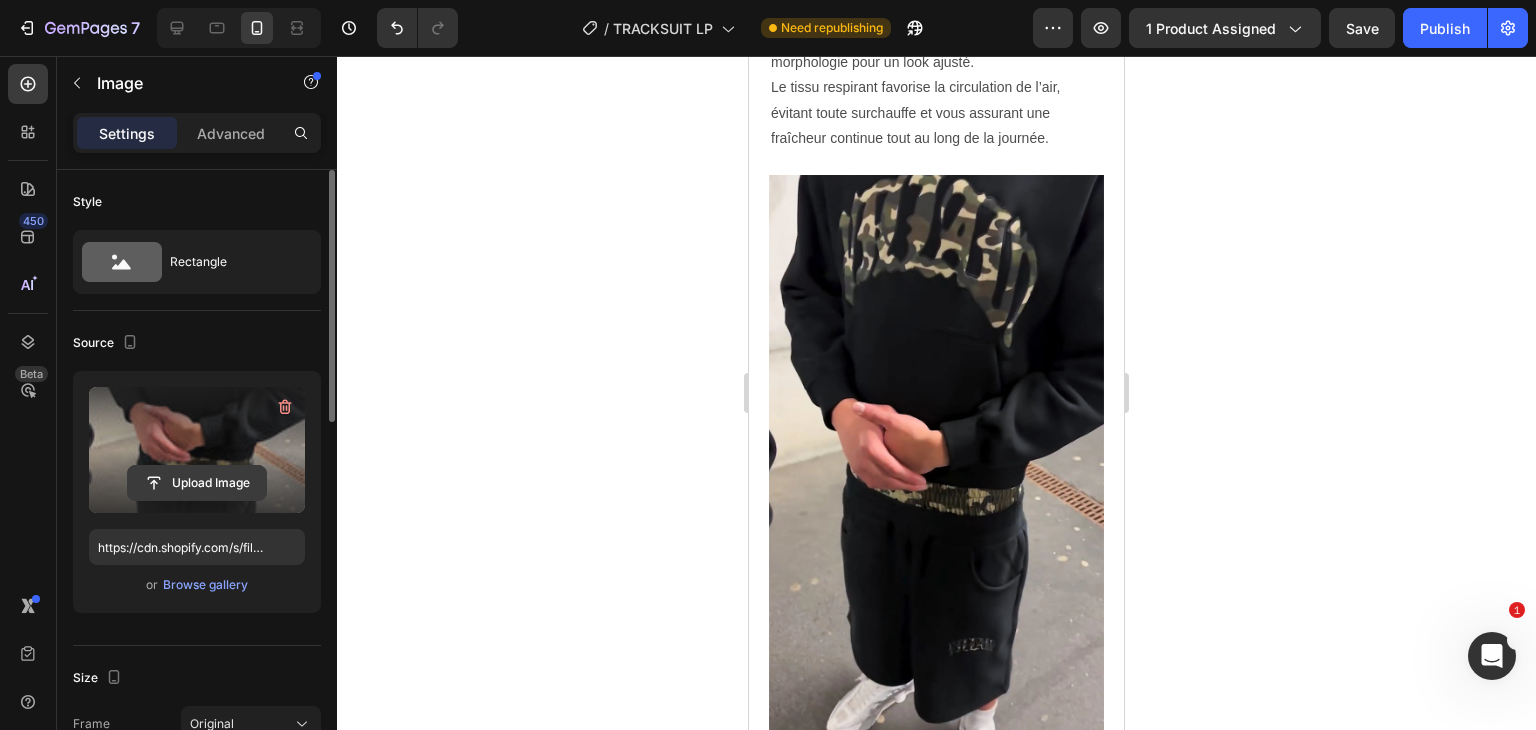 click 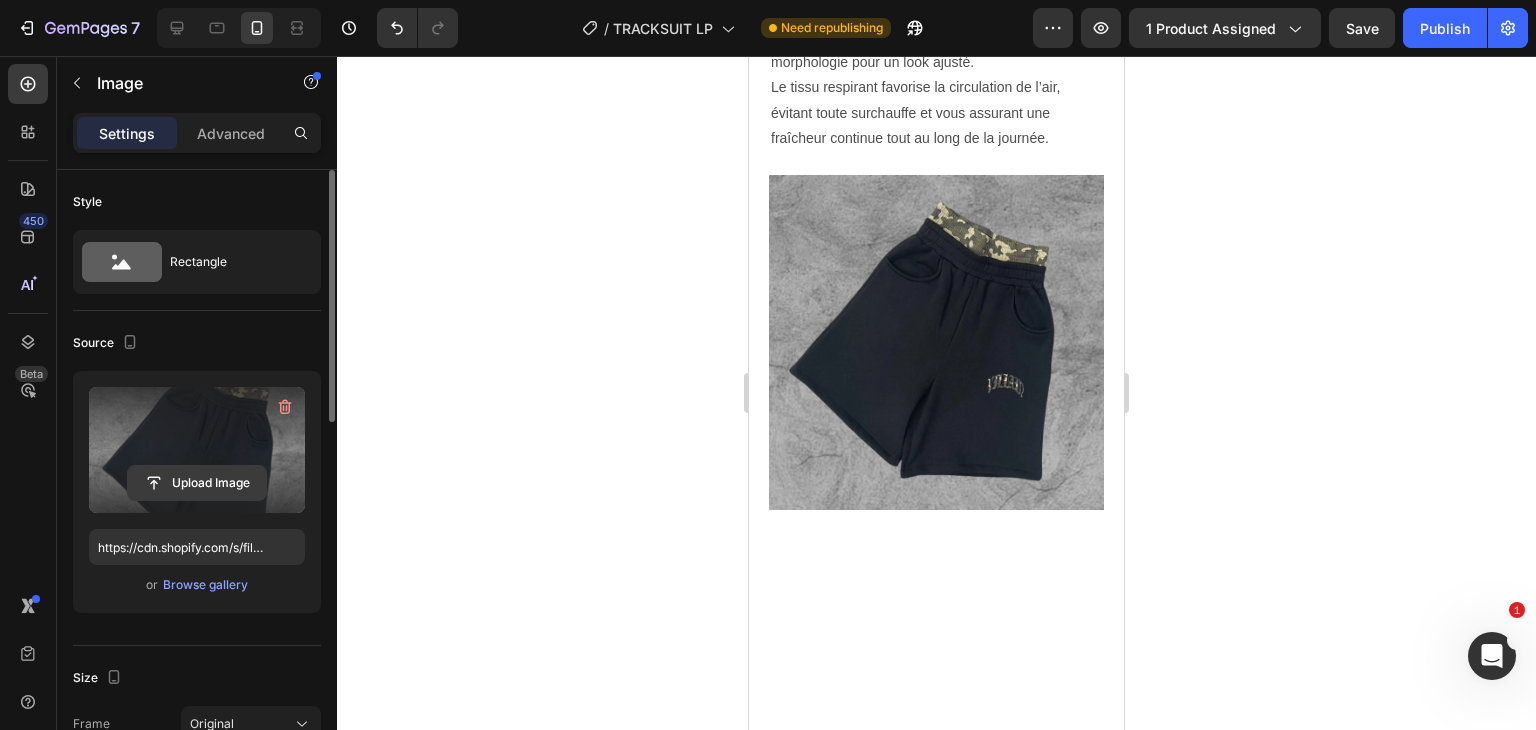 click 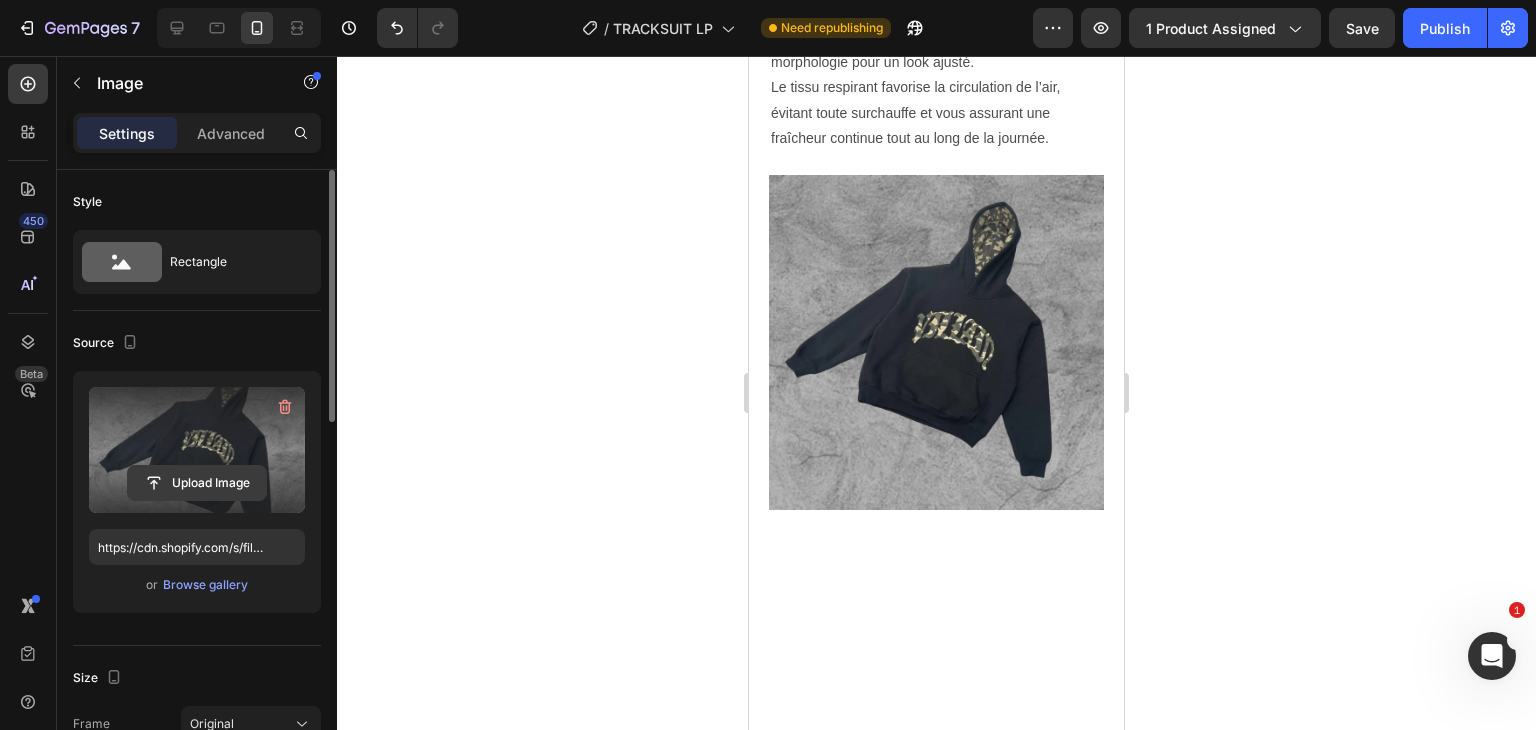 click 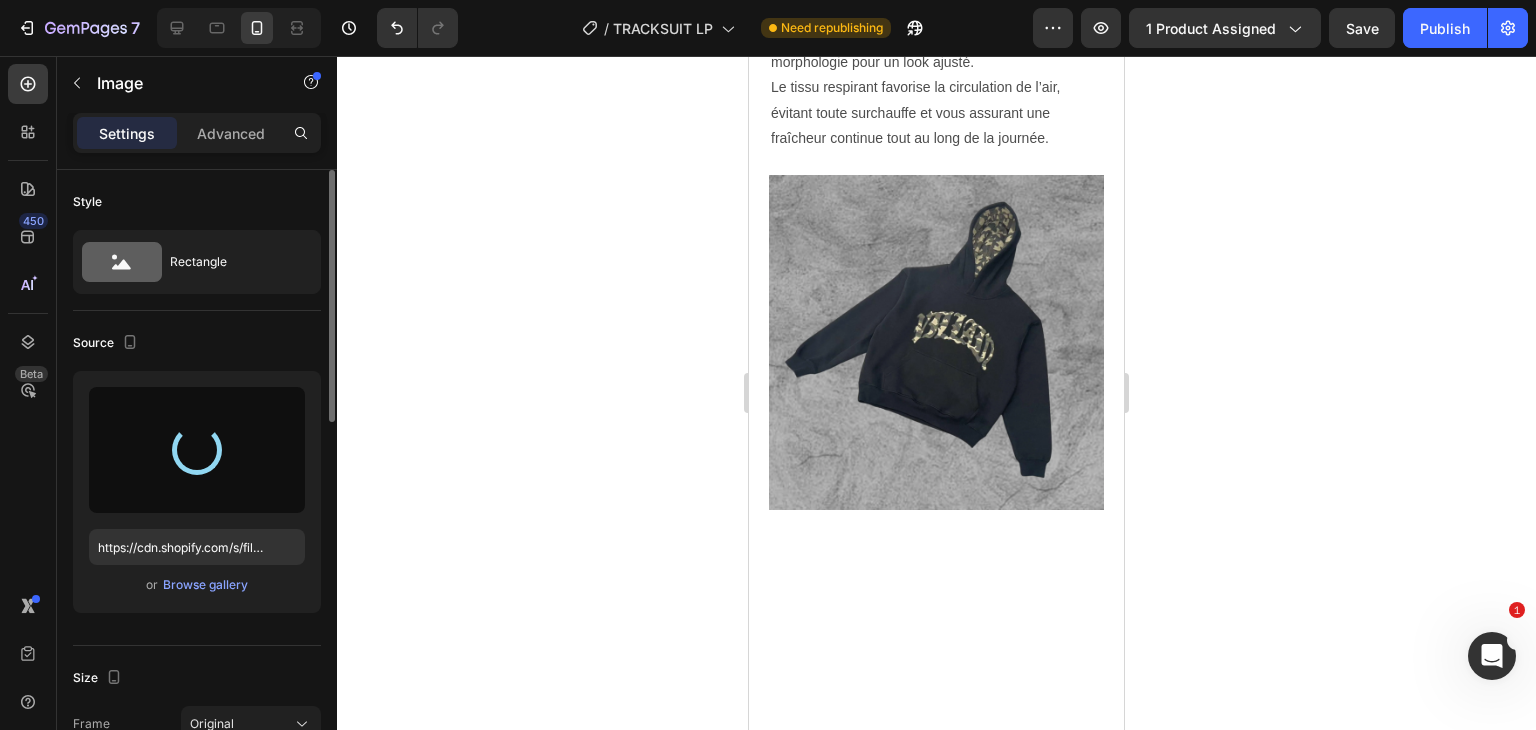 type on "https://cdn.shopify.com/s/files/1/0907/4127/7000/files/gempages_570827113477702880-7e1a0ec9-c950-4425-9709-9b4d5a1bb279.jpg" 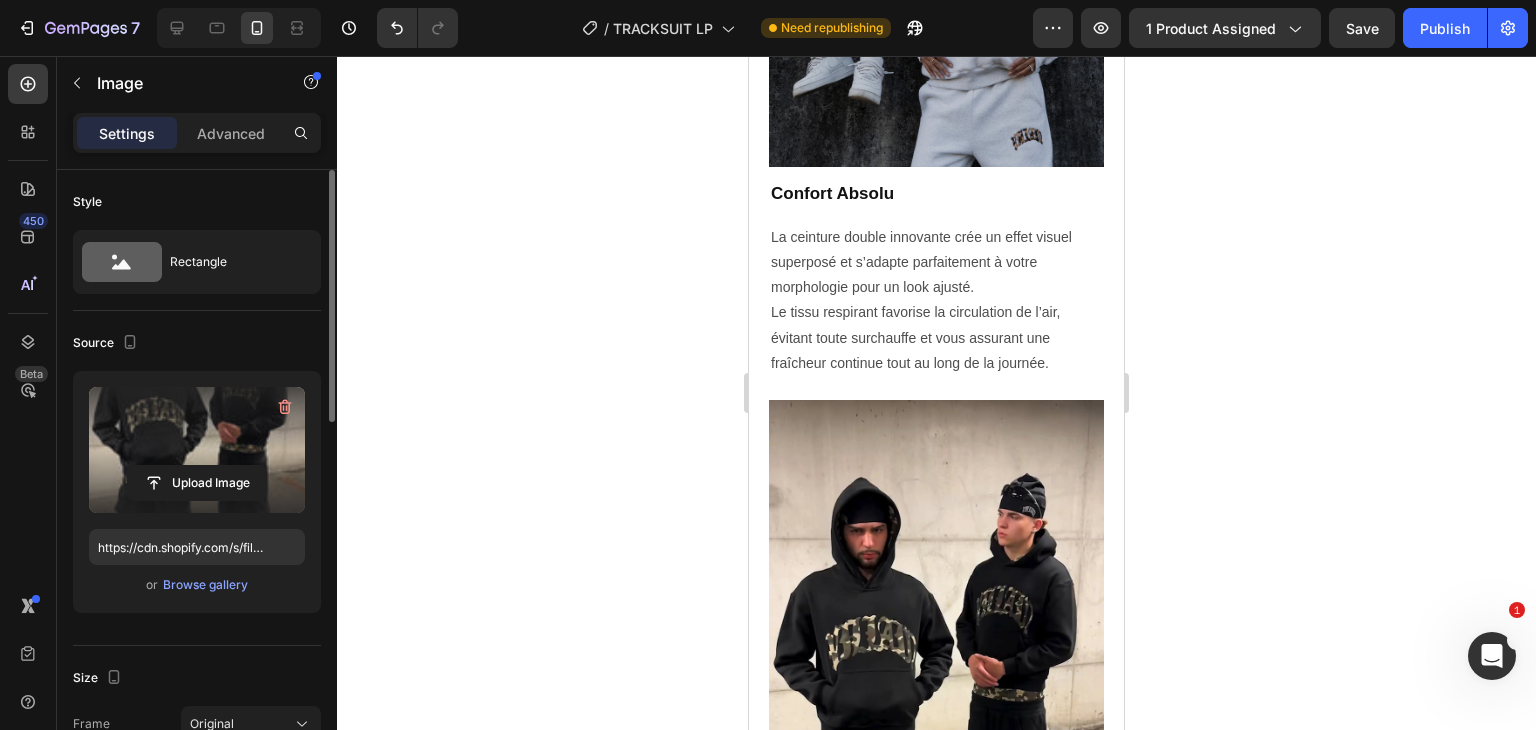 scroll, scrollTop: 808, scrollLeft: 0, axis: vertical 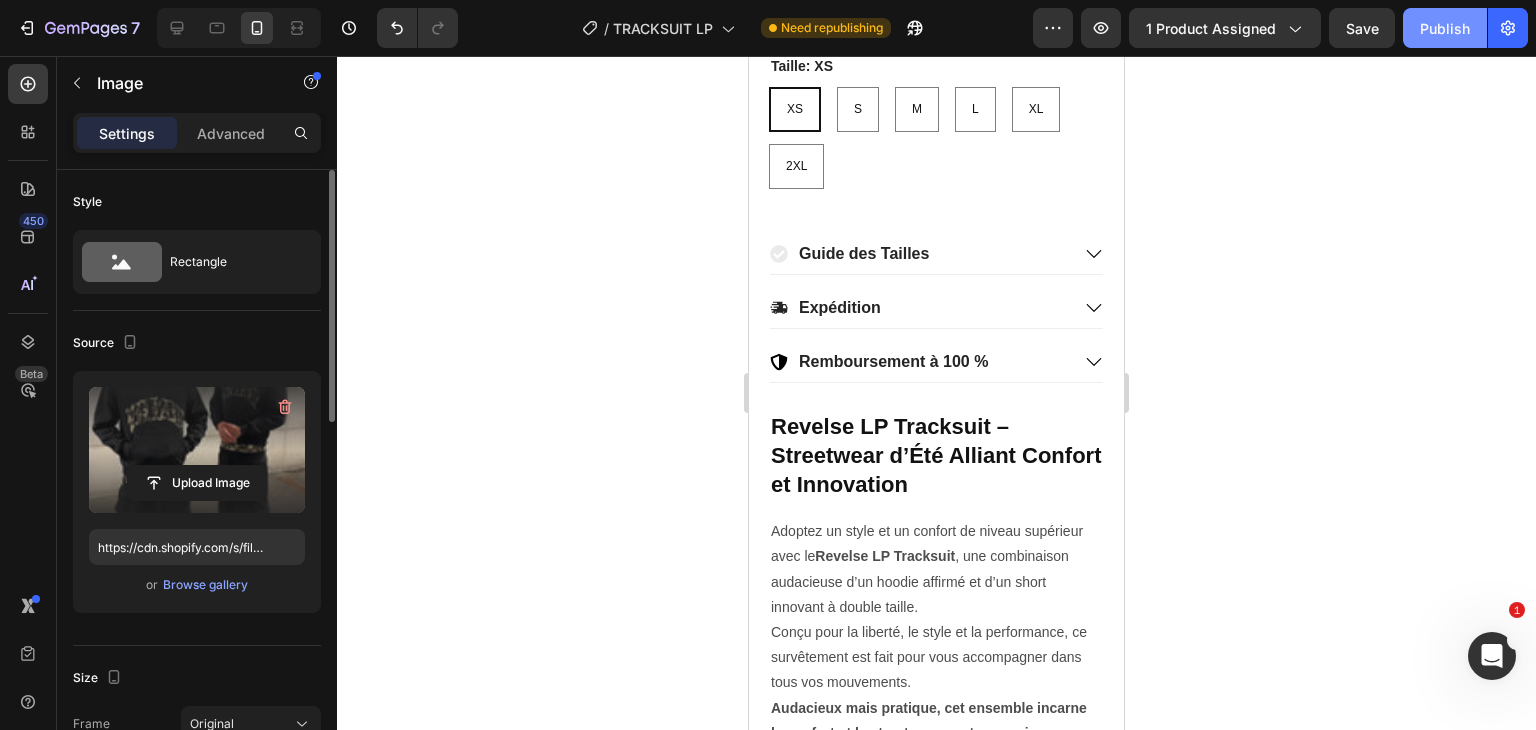 click on "Publish" at bounding box center (1445, 28) 